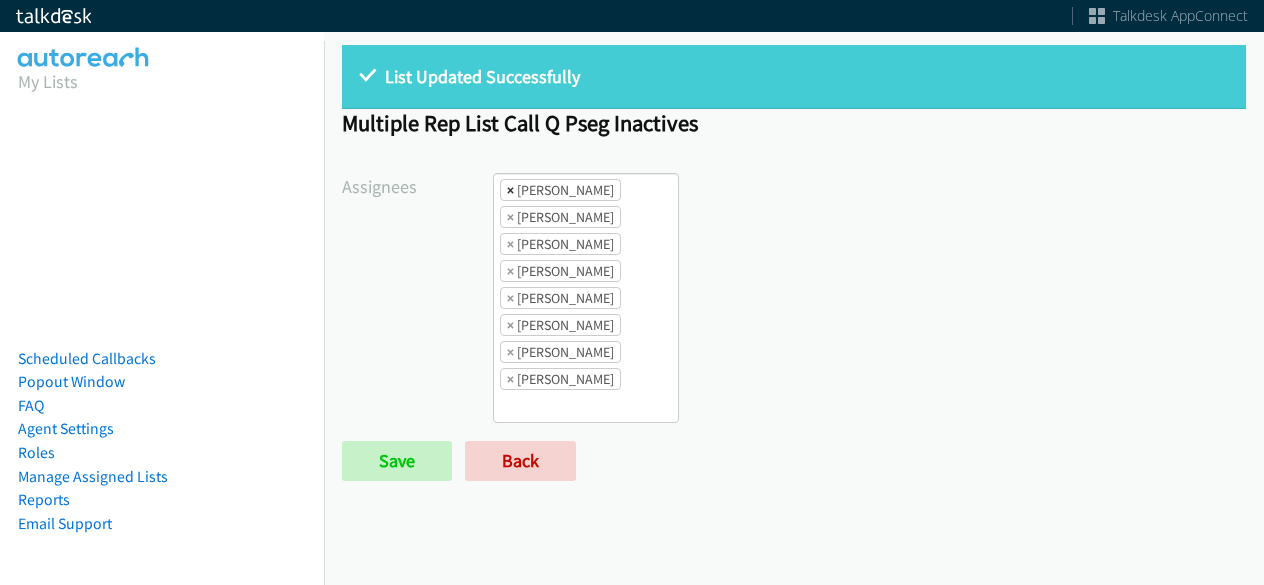 scroll, scrollTop: 0, scrollLeft: 0, axis: both 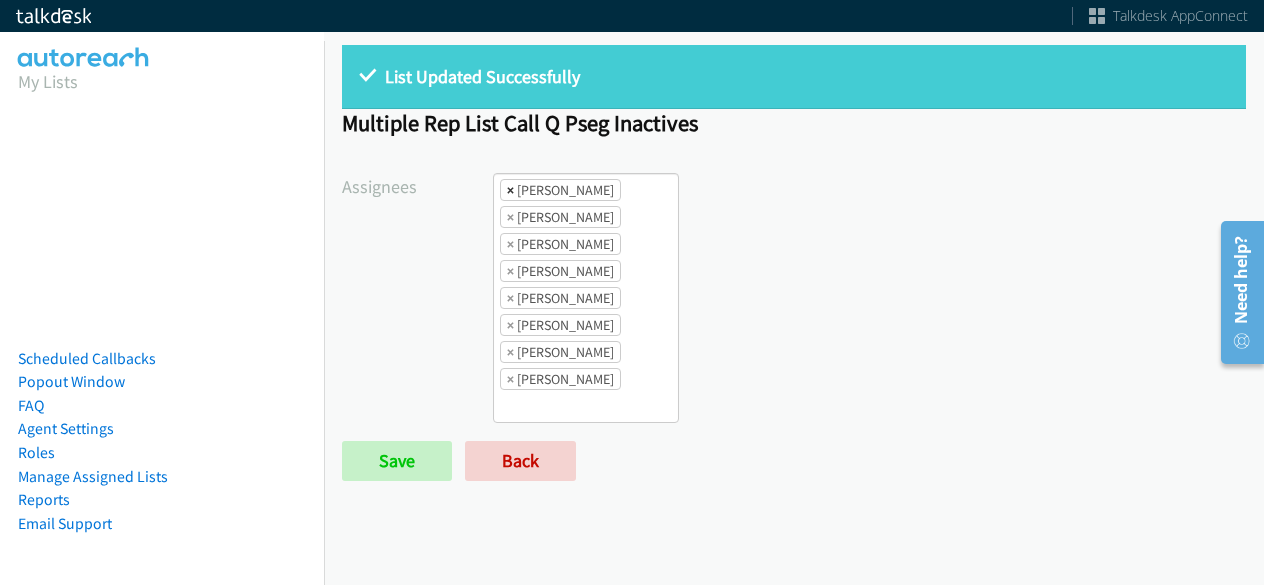 click on "×" at bounding box center [510, 190] 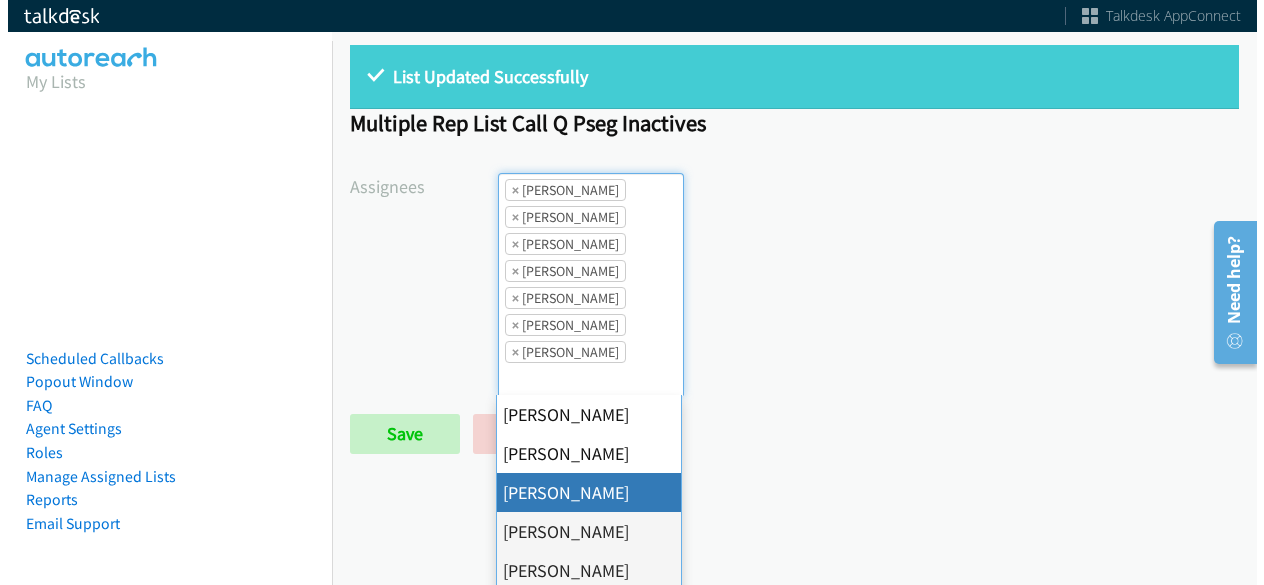 scroll, scrollTop: 24, scrollLeft: 0, axis: vertical 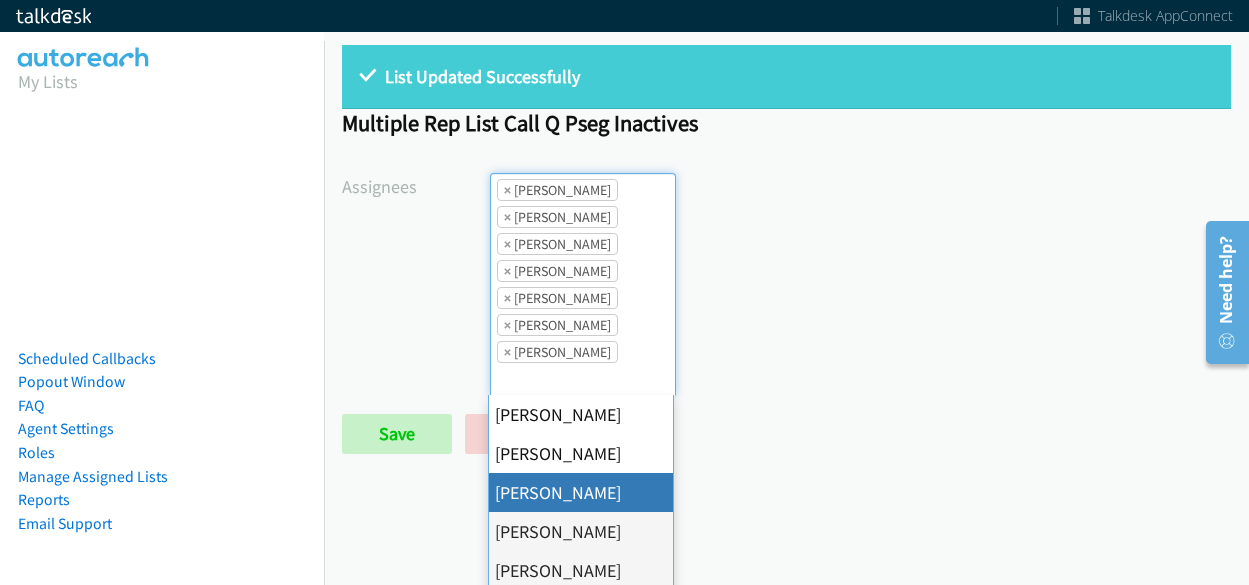 click on "×" at bounding box center (507, 190) 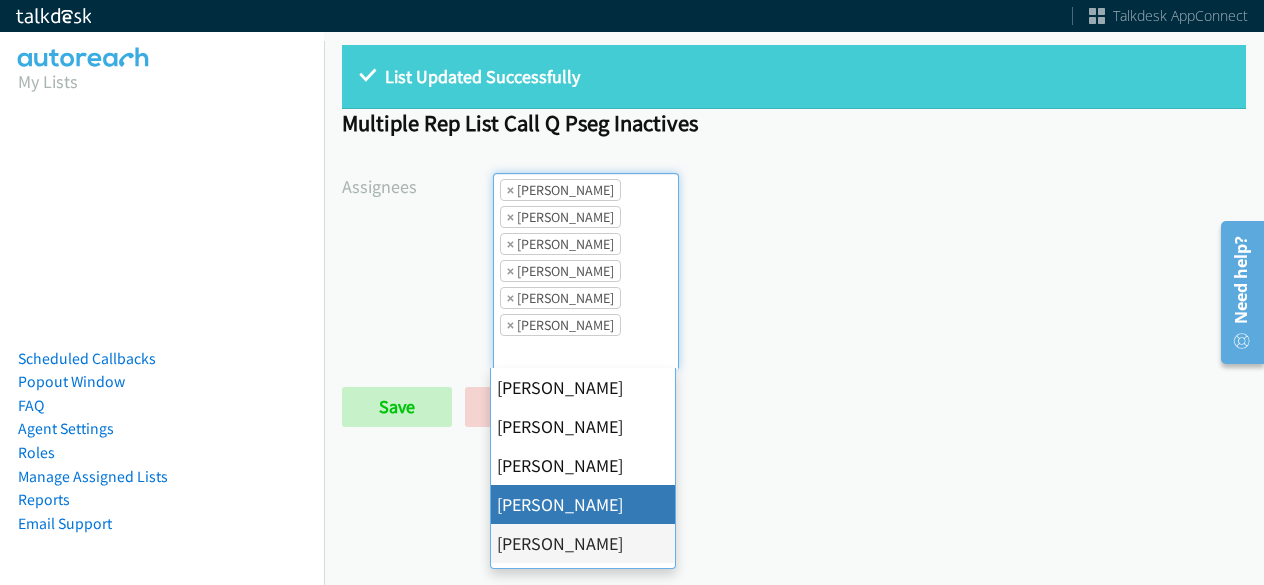 click on "×" at bounding box center [510, 190] 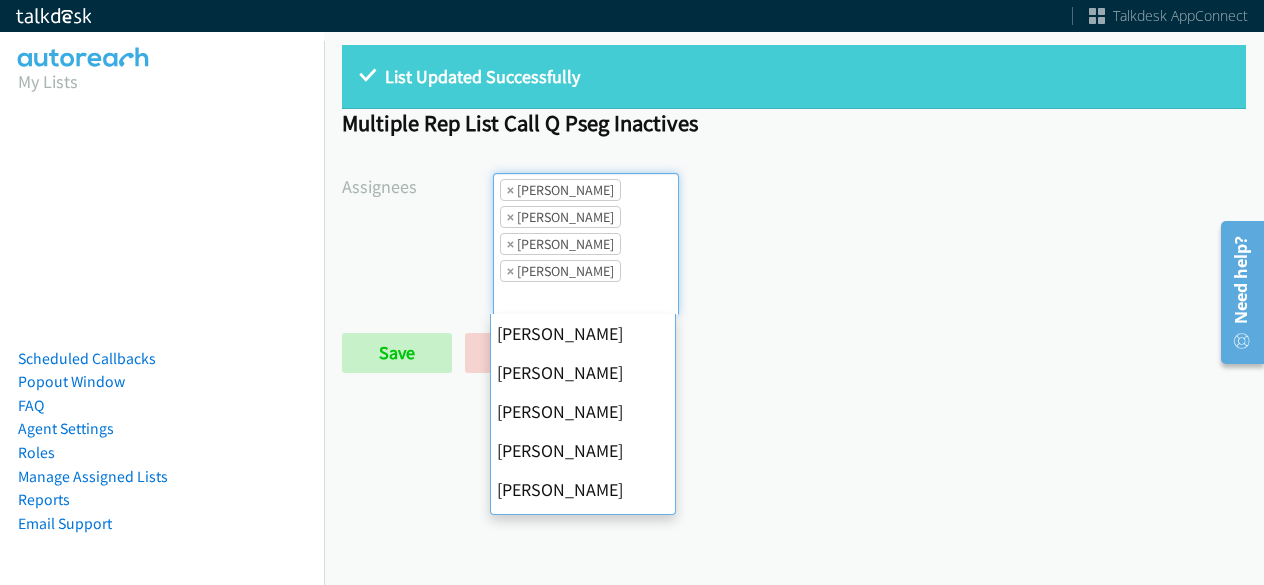 click on "×" at bounding box center (510, 190) 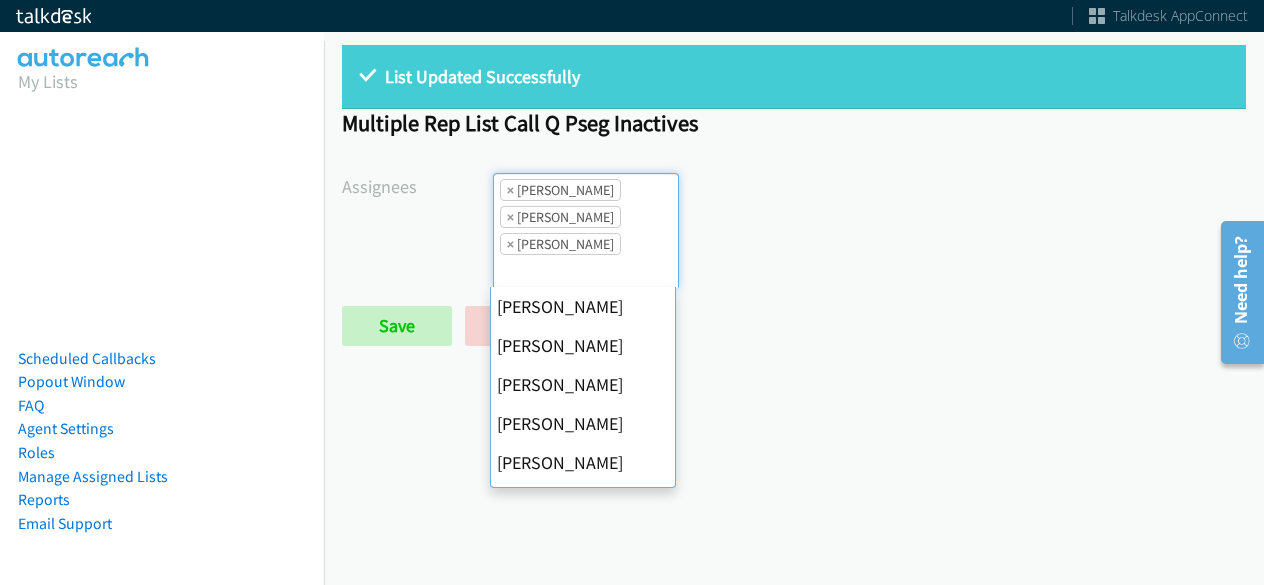 click on "×" at bounding box center (510, 190) 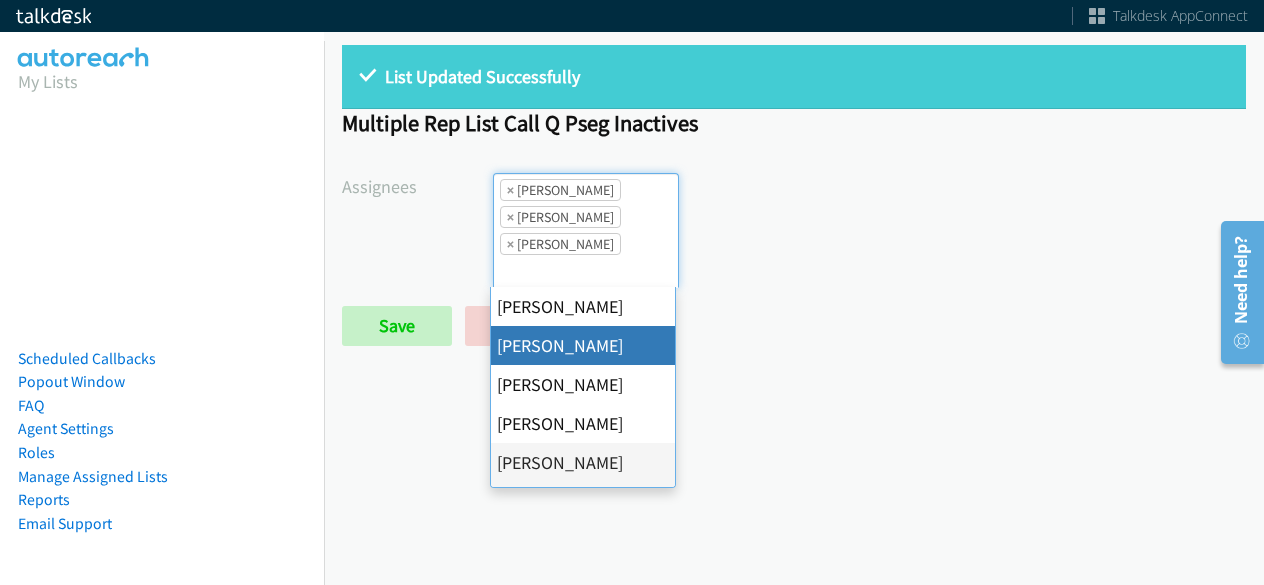 select on "fd8c5d46-30db-44cb-8f0d-00da318b790a" 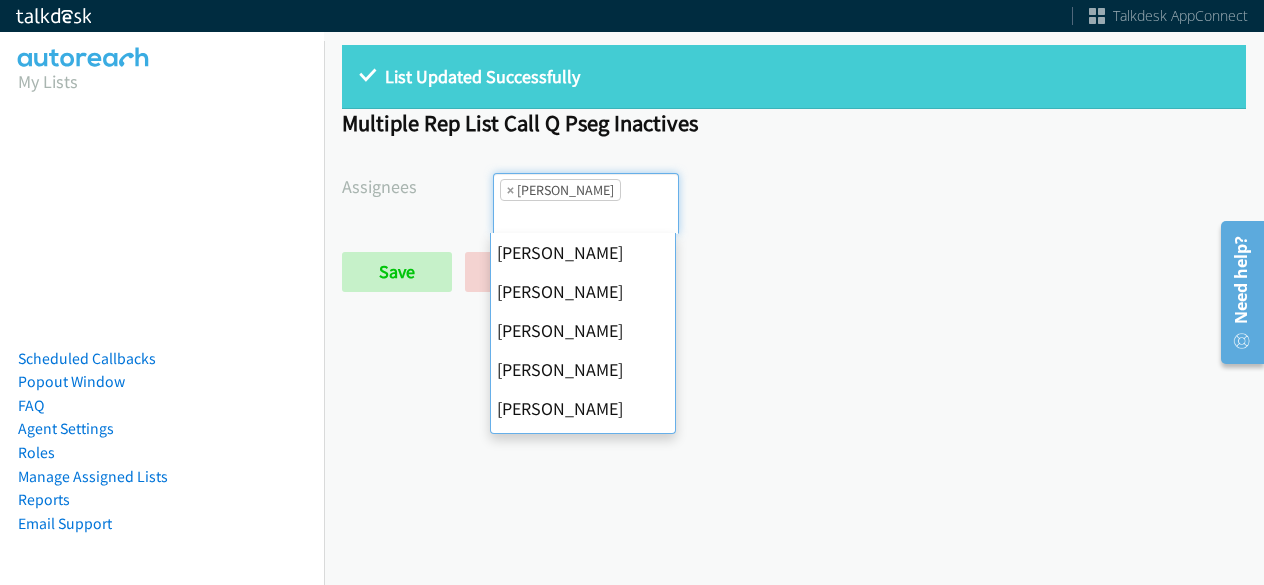 scroll, scrollTop: 0, scrollLeft: 0, axis: both 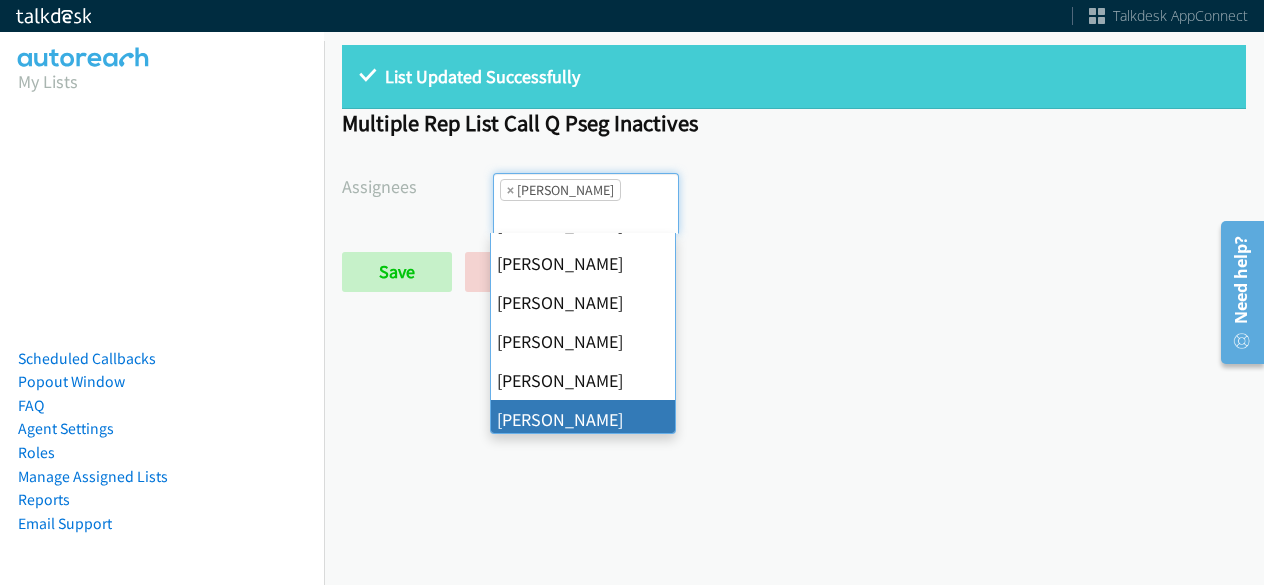 click on "×" at bounding box center (510, 190) 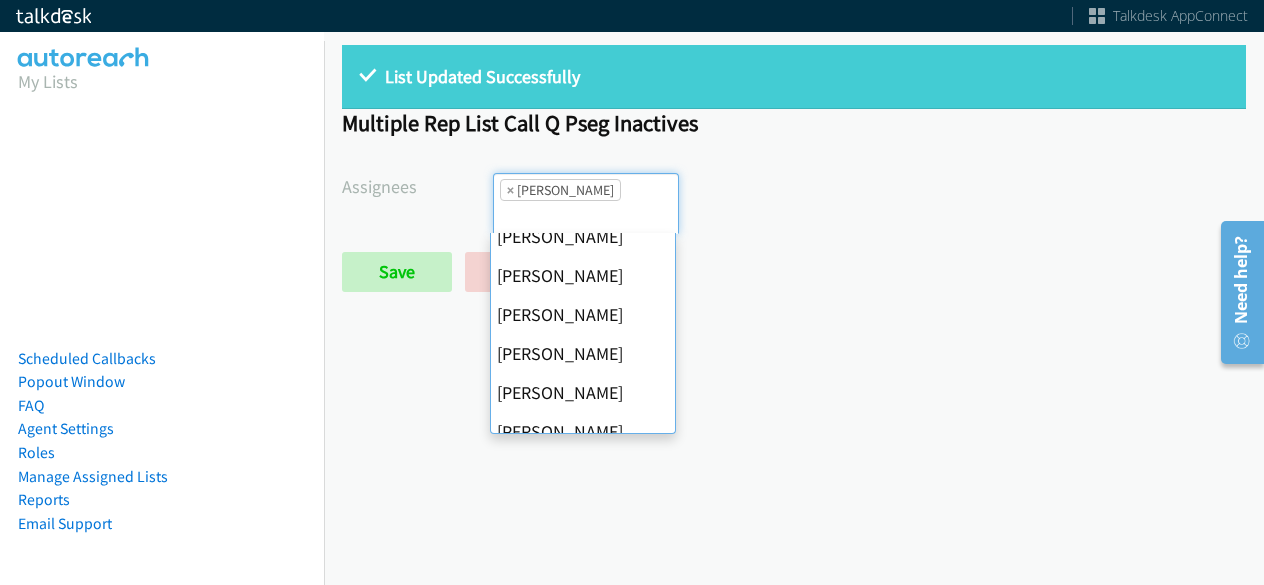 select 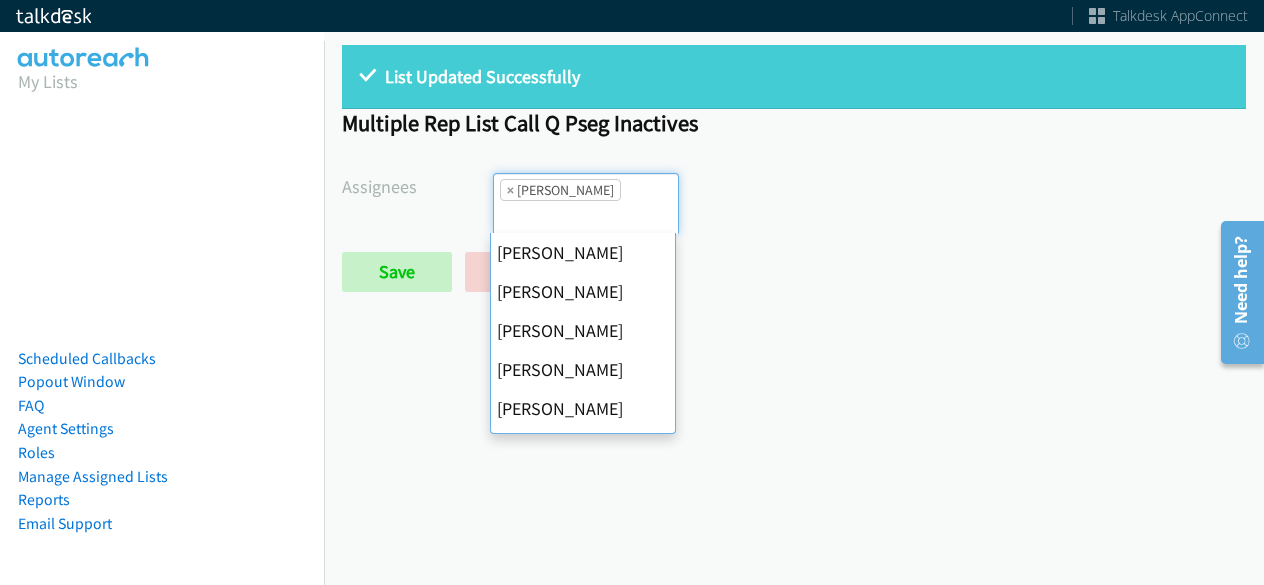 click at bounding box center [529, 217] 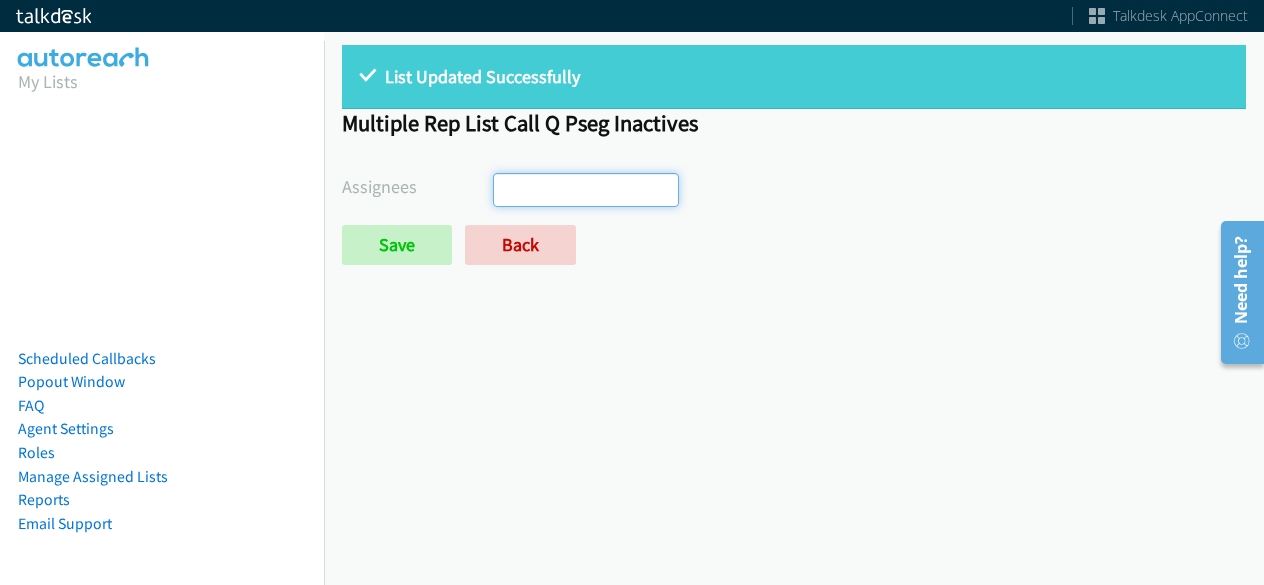 click at bounding box center (529, 190) 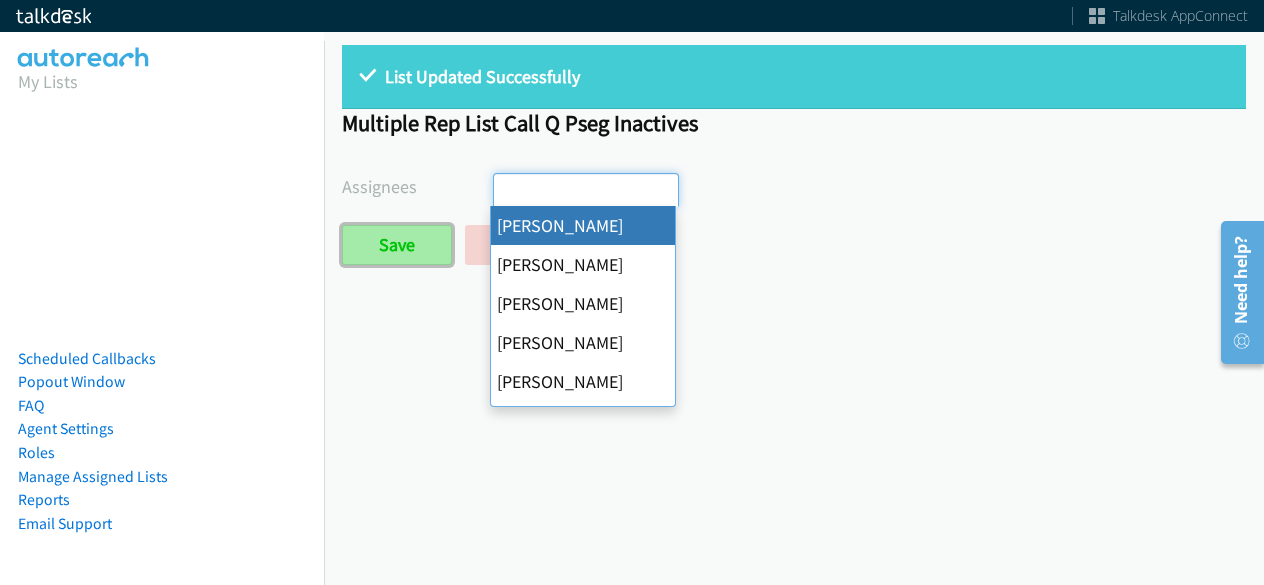 click on "Save" at bounding box center [397, 245] 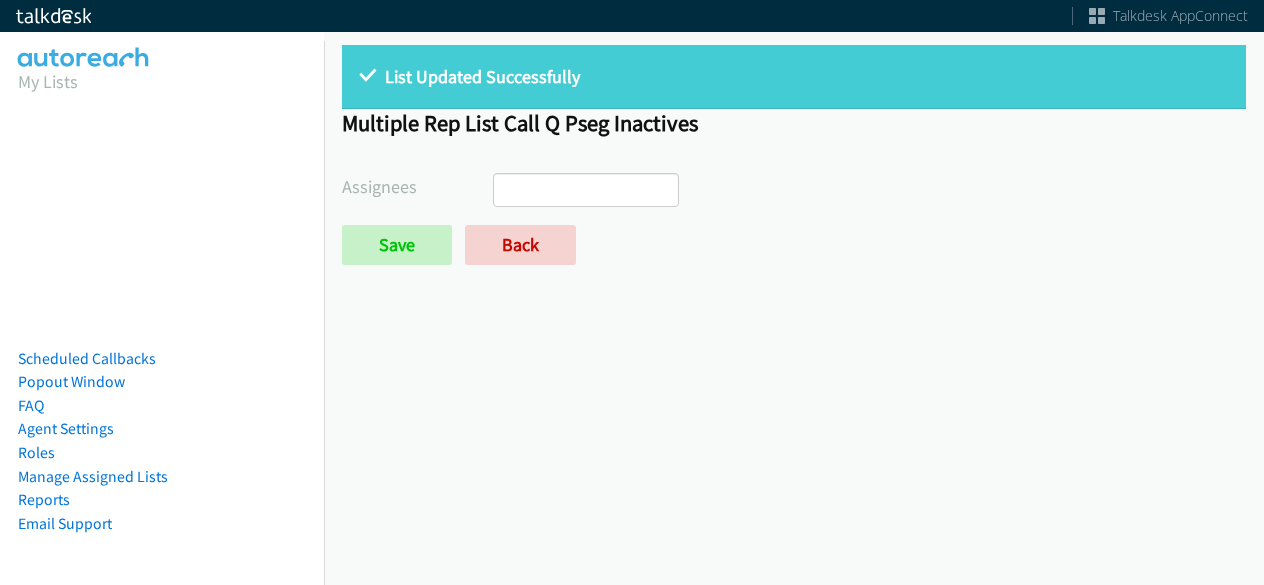 select 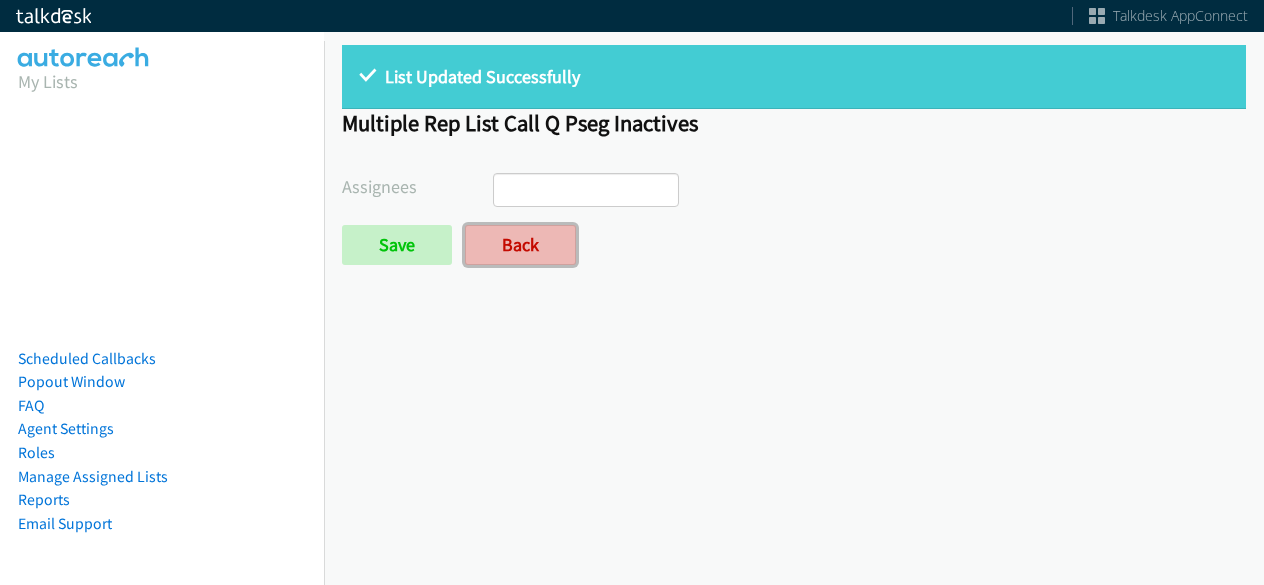 click on "Back" at bounding box center [520, 245] 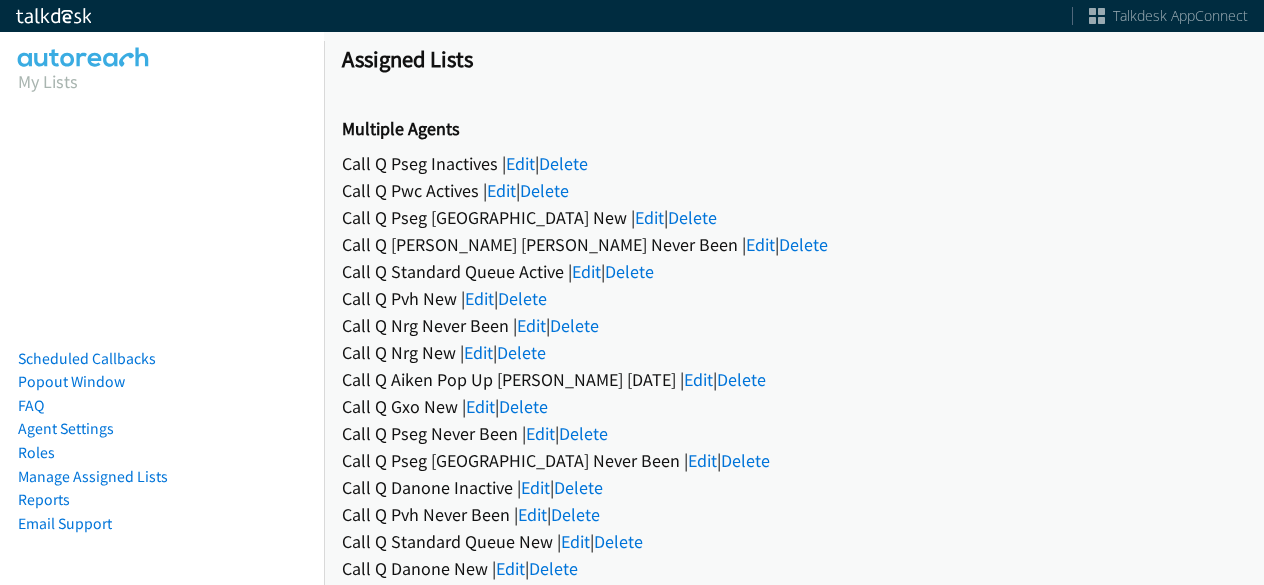 scroll, scrollTop: 0, scrollLeft: 0, axis: both 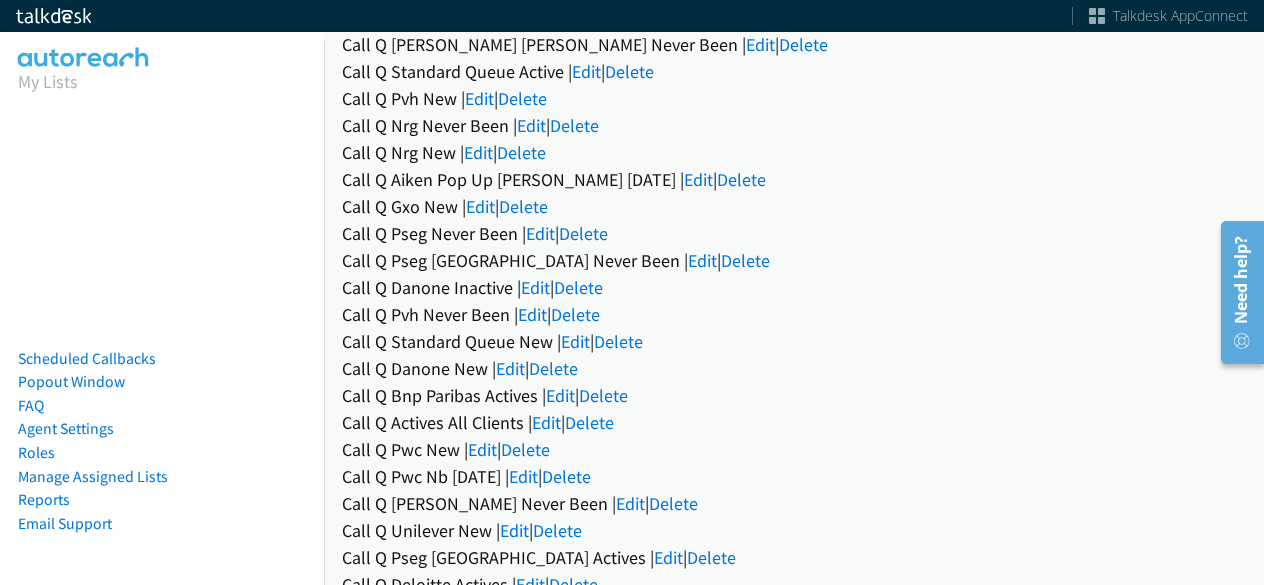 click on "Assigned Lists
Multiple Agents
Call Q   Pseg   Inactives |
Edit
|
Delete
Call Q   Pwc   Actives |
Edit
|
Delete
Call Q   Pseg Long Island   New |
Edit
|
Delete
Call Q   Wallenius Wilhelmsen   Never Been |
Edit
|
Delete
Call Q   Standard Queue   Active |
Edit
|
Delete
Call Q   Pvh   New |
Edit
|
Delete
Call Q   Nrg   Never Been |
Edit
|
Delete
Call Q   Nrg   New |
Edit
|
Delete
Call Q   Aiken Pop Up Hubbell   July 2025 |
Edit
|
Delete
Call Q   Gxo   New |
Edit
|
Delete
Call Q   Pseg   Never Been |
Edit
|
Delete
Call Q   Pseg Long Island   Never Been |
Edit
|
Delete
Call Q   Danone   Inactive |
Edit
|
Delete
Call Q   Pvh   Never Been |
Edit
|
Delete
Call Q   Standard Queue   New |
Edit
|
Delete
Call Q   Danone   New |
Edit
|
Delete
Edit
|
Delete
Edit" at bounding box center [794, 306] 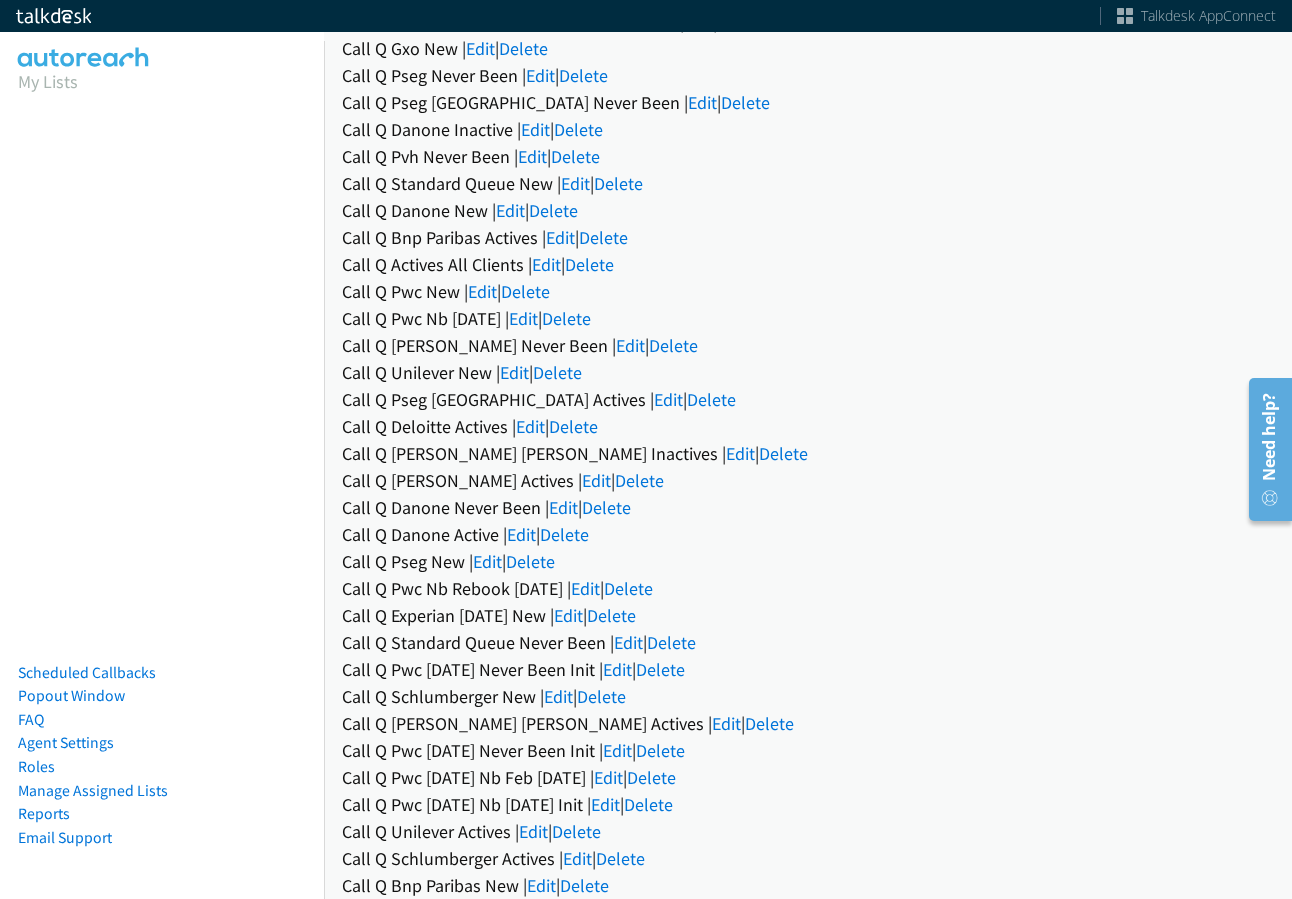 scroll, scrollTop: 0, scrollLeft: 0, axis: both 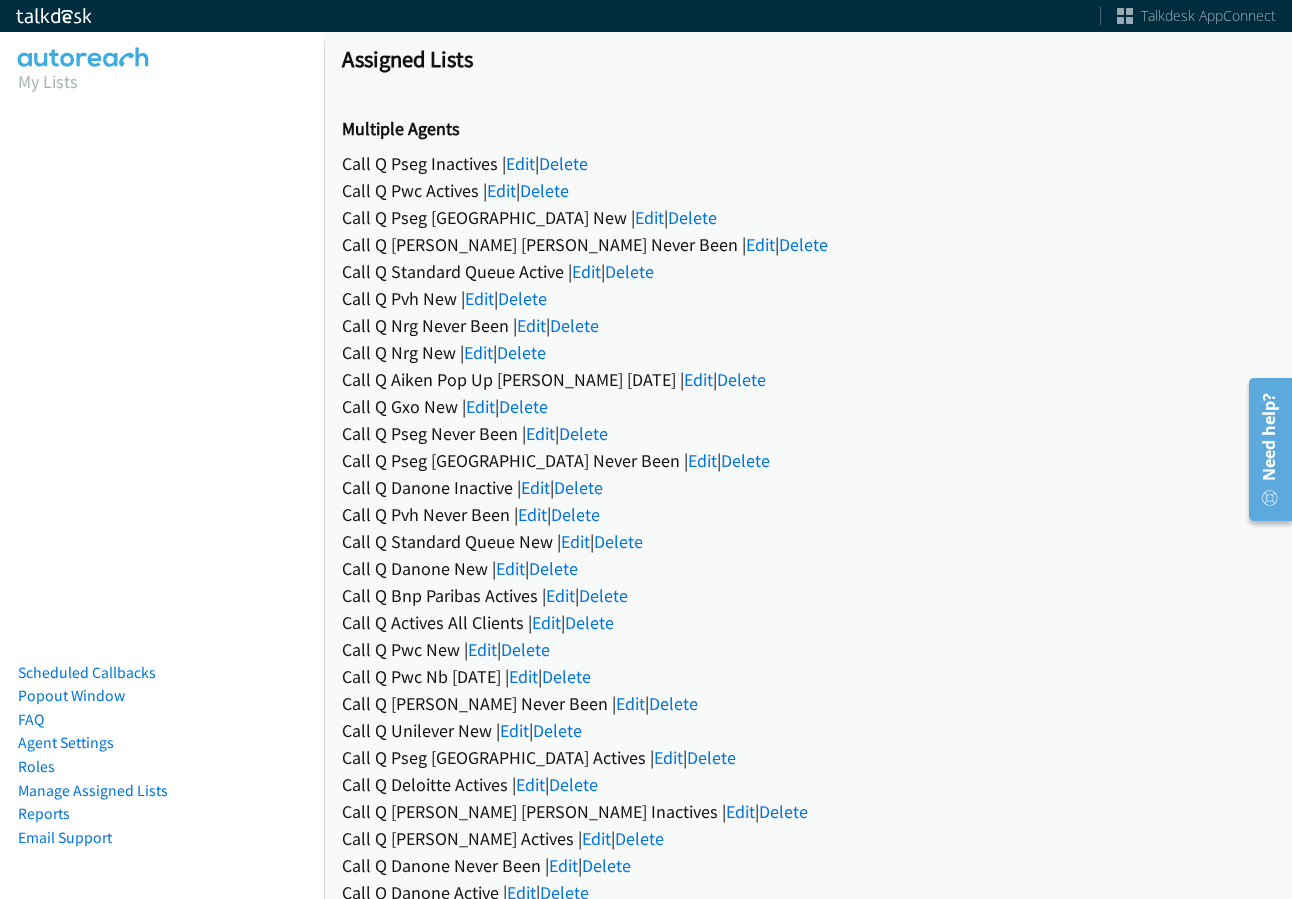 click on "Multiple Agents
Call Q   Pseg   Inactives |
Edit
|
Delete
Call Q   Pwc   Actives |
Edit
|
Delete
Call Q   Pseg Long Island   New |
Edit
|
Delete
Call Q   Wallenius Wilhelmsen   Never Been |
Edit
|
Delete
Call Q   Standard Queue   Active |
Edit
|
Delete
Call Q   Pvh   New |
Edit
|
Delete
Call Q   Nrg   Never Been |
Edit
|
Delete
Call Q   Nrg   New |
Edit
|
Delete
Call Q   Aiken Pop Up Hubbell   July 2025 |
Edit
|
Delete
Call Q   Gxo   New |
Edit
|
Delete
Call Q   Pseg   Never Been |
Edit
|
Delete
Call Q   Pseg Long Island   Never Been |
Edit
|
Delete
Call Q   Danone   Inactive |
Edit
|
Delete
Call Q   Pvh   Never Been |
Edit
|
Delete
Call Q   Standard Queue   New |
Edit
|
Delete
Call Q   Danone   New |
Edit
|
Delete
Call Q   Bnp Paribas   Actives |
Edit
|
Delete" at bounding box center [808, 1241] 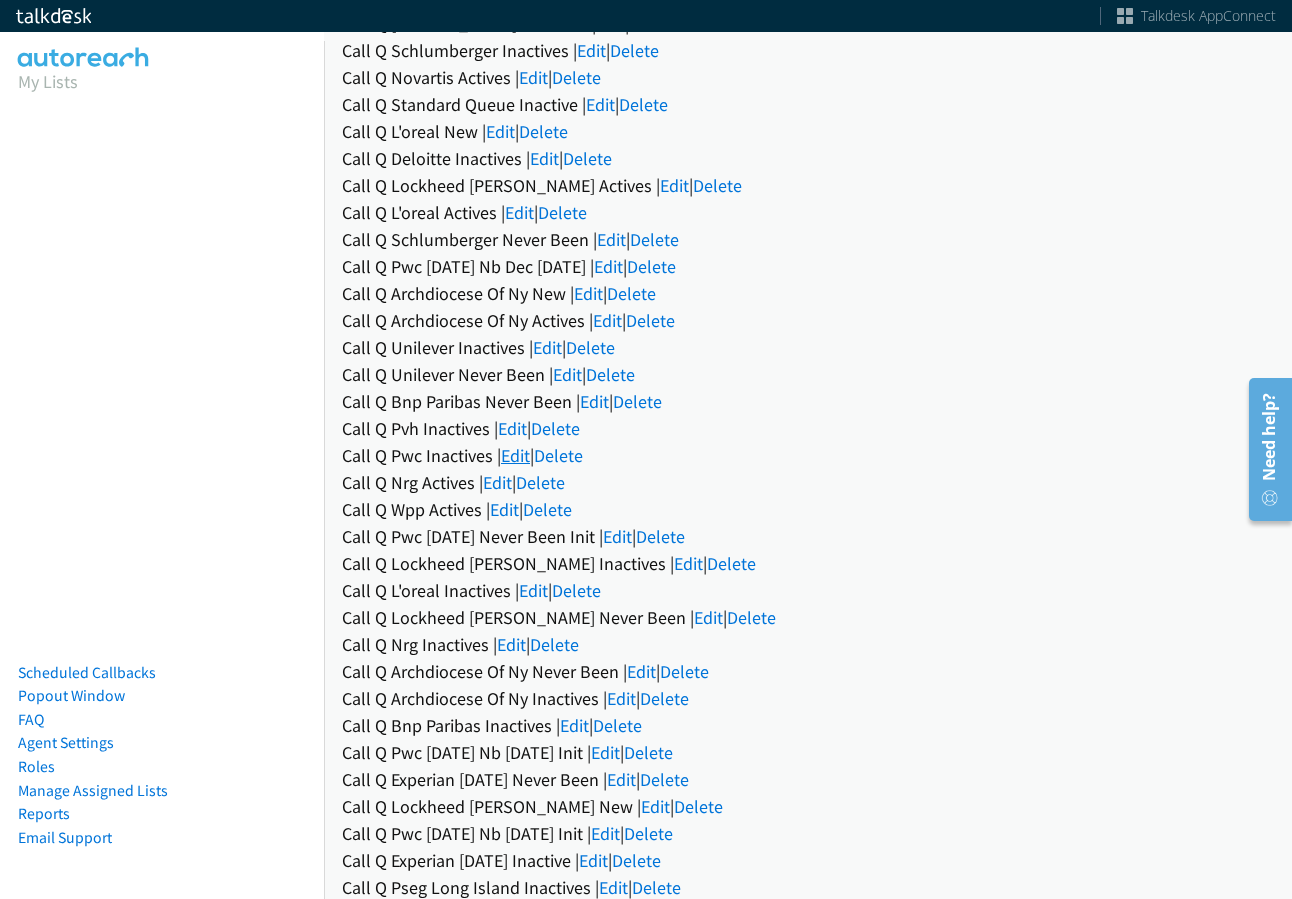 drag, startPoint x: 533, startPoint y: 452, endPoint x: 522, endPoint y: 456, distance: 11.7046995 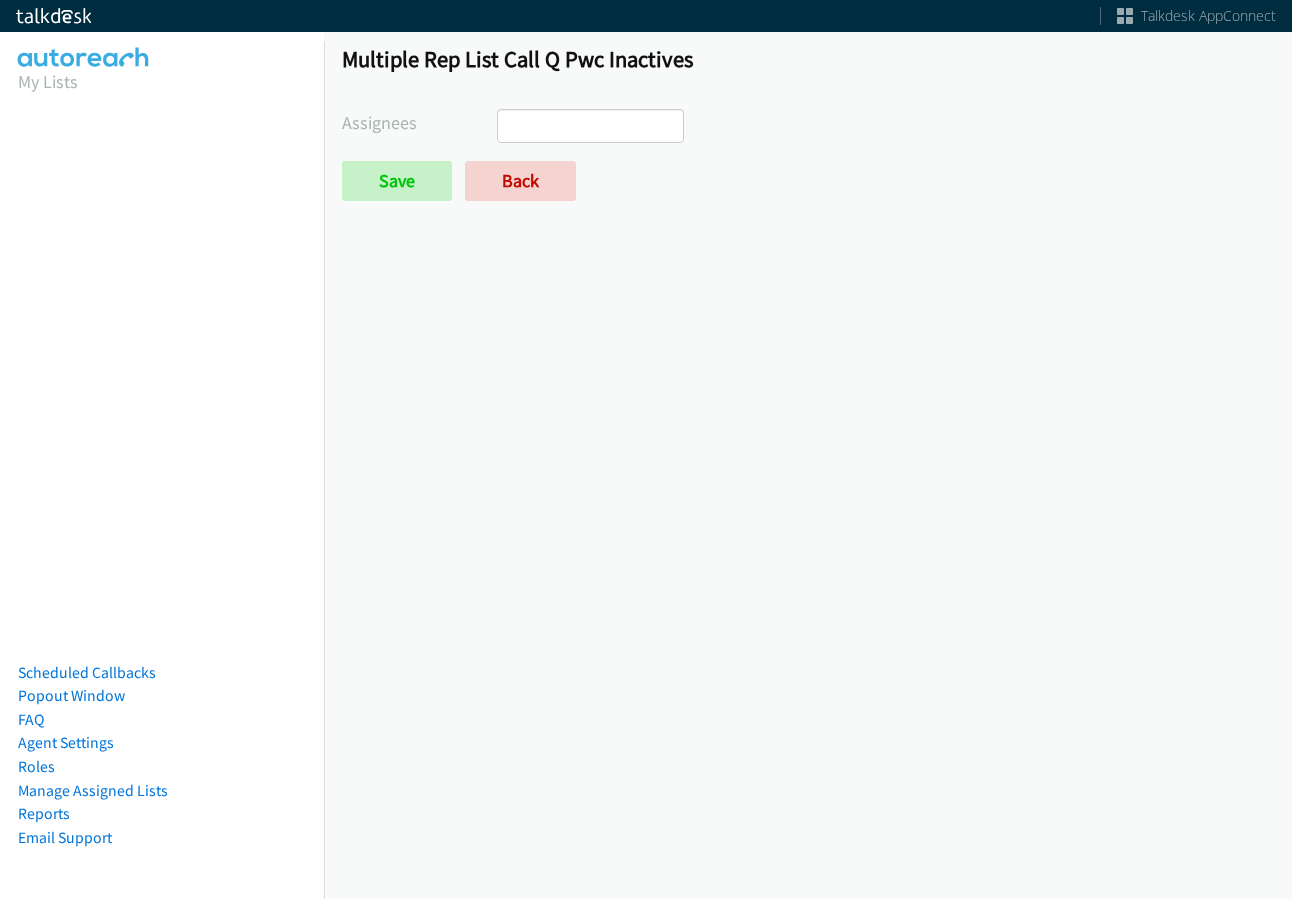 scroll, scrollTop: 0, scrollLeft: 0, axis: both 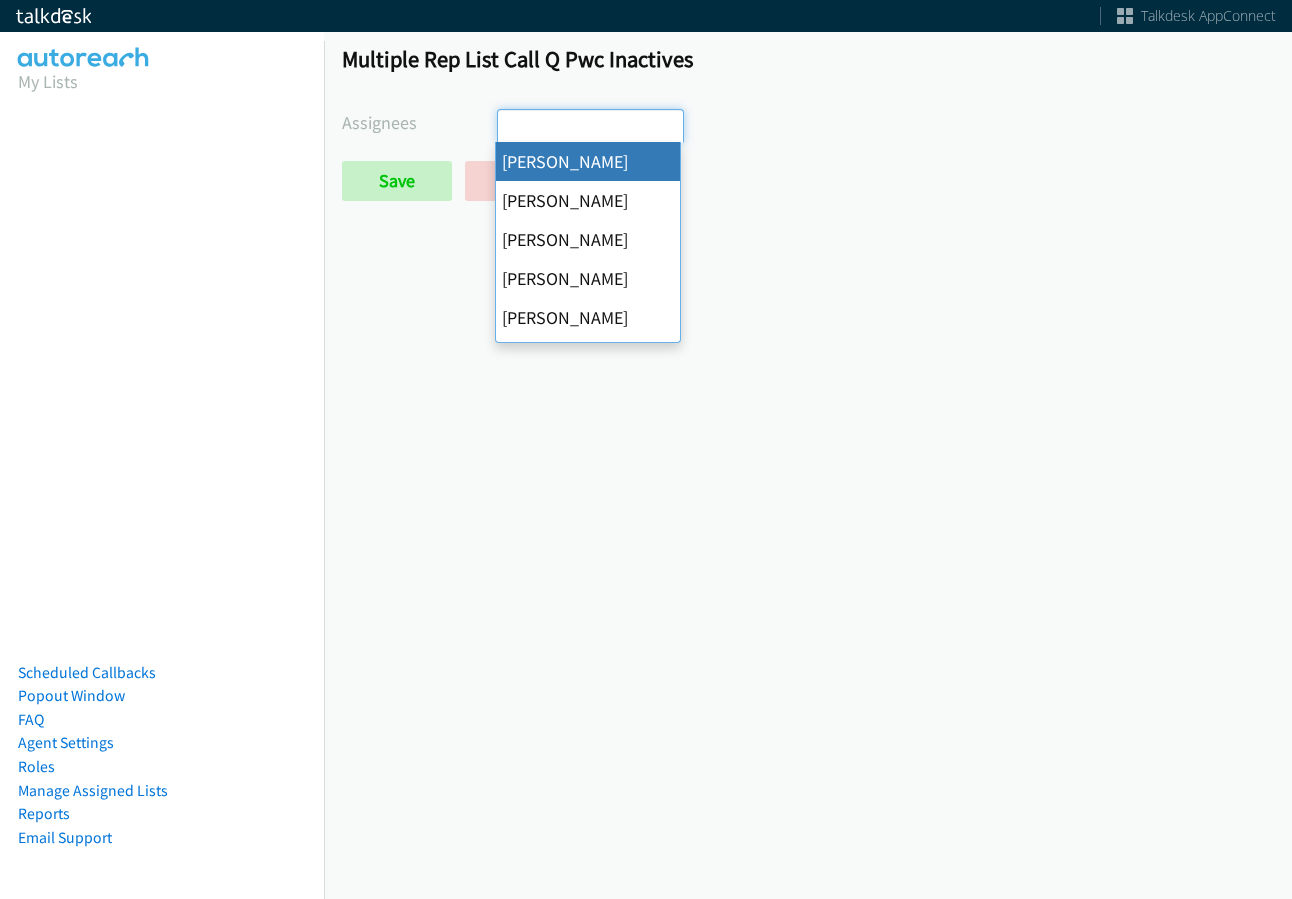 select on "cb11e729-9a1d-44de-9b38-0f5a50c7e01c" 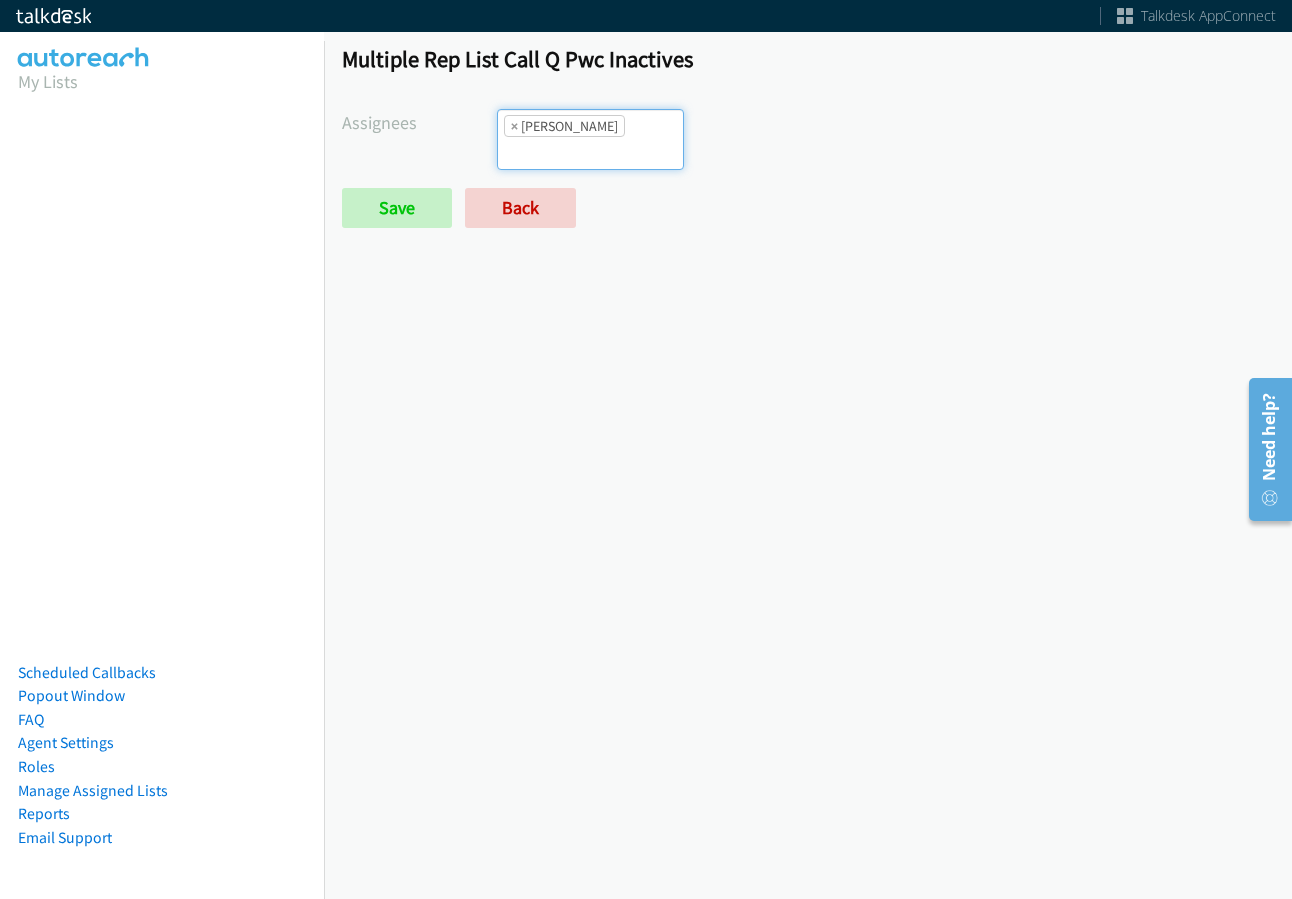 click on "× Abigail Odhiambo" at bounding box center (564, 126) 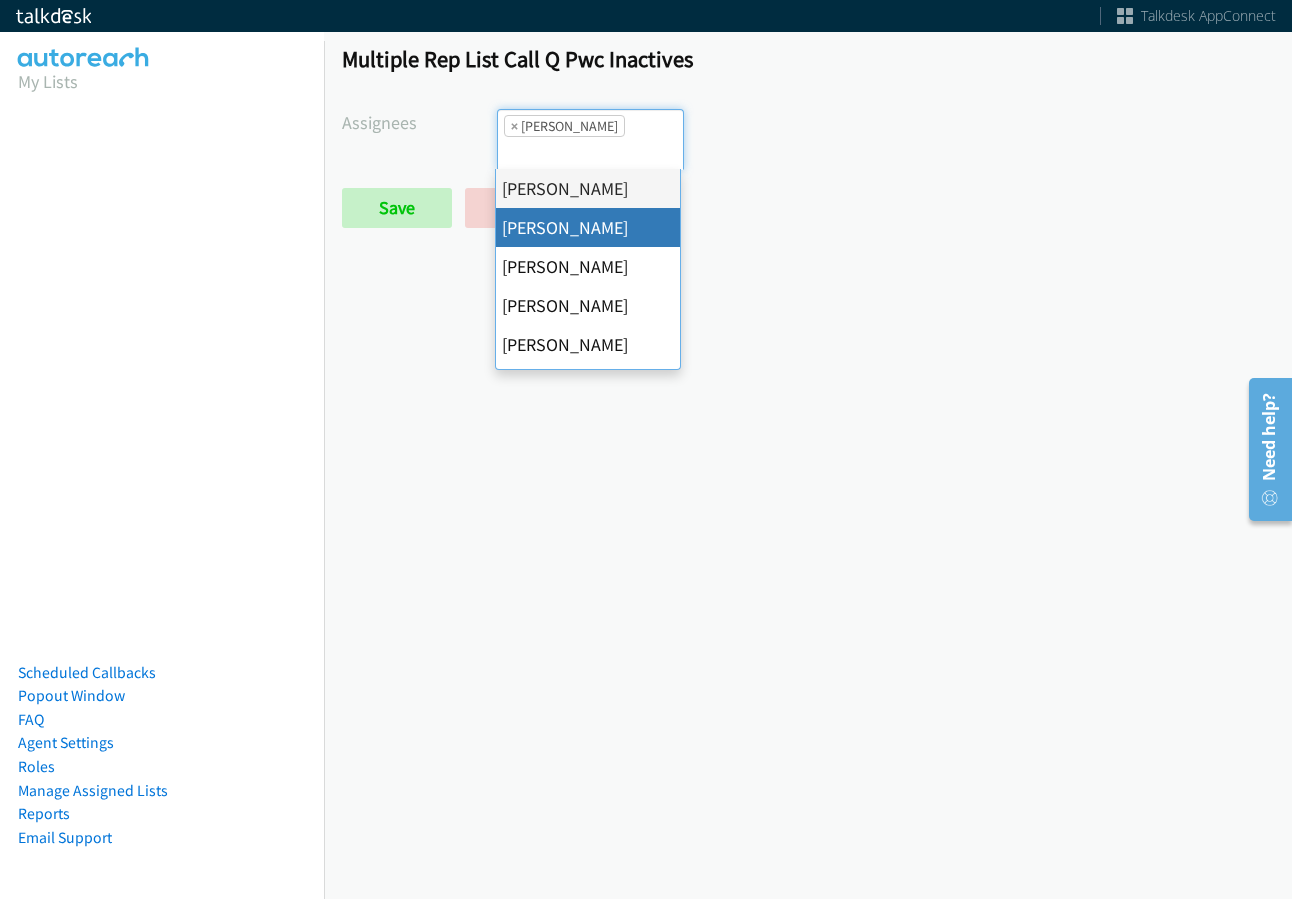 drag, startPoint x: 607, startPoint y: 234, endPoint x: 597, endPoint y: 159, distance: 75.66373 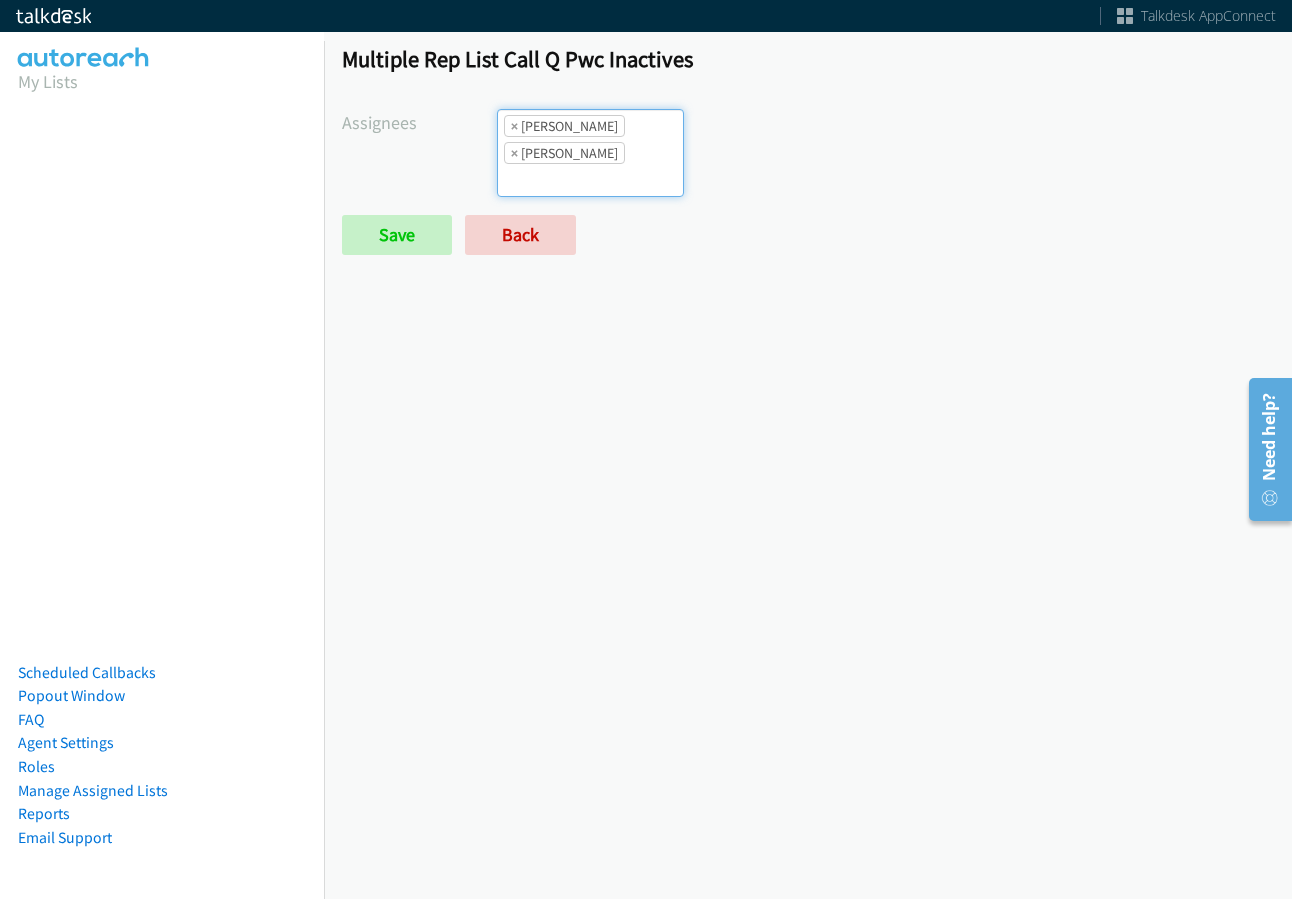 click on "× Abigail Odhiambo" at bounding box center [564, 126] 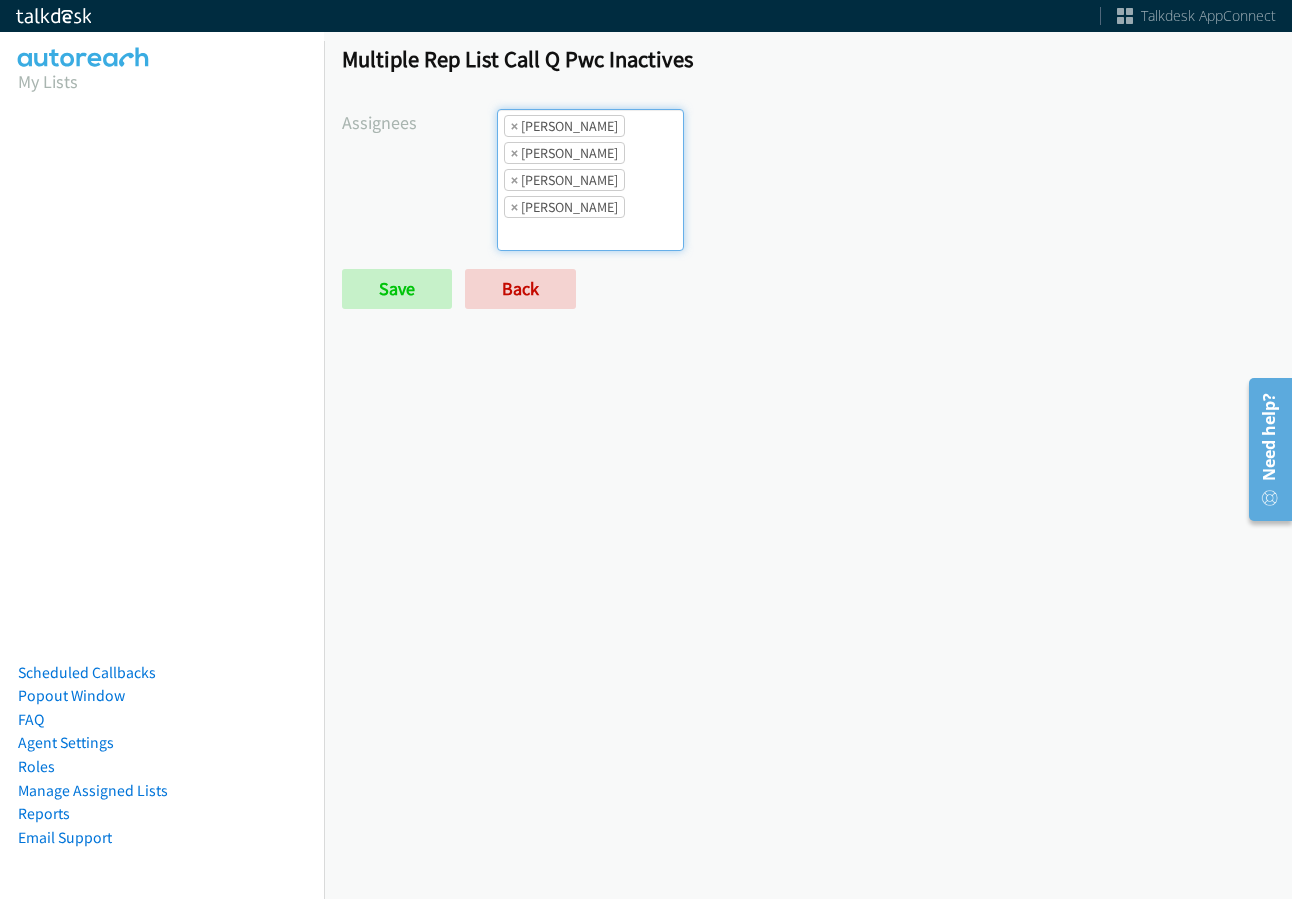 click on "× Abigail Odhiambo × Alana Ruiz × Cathy Shahan × Charles Ross" at bounding box center (590, 180) 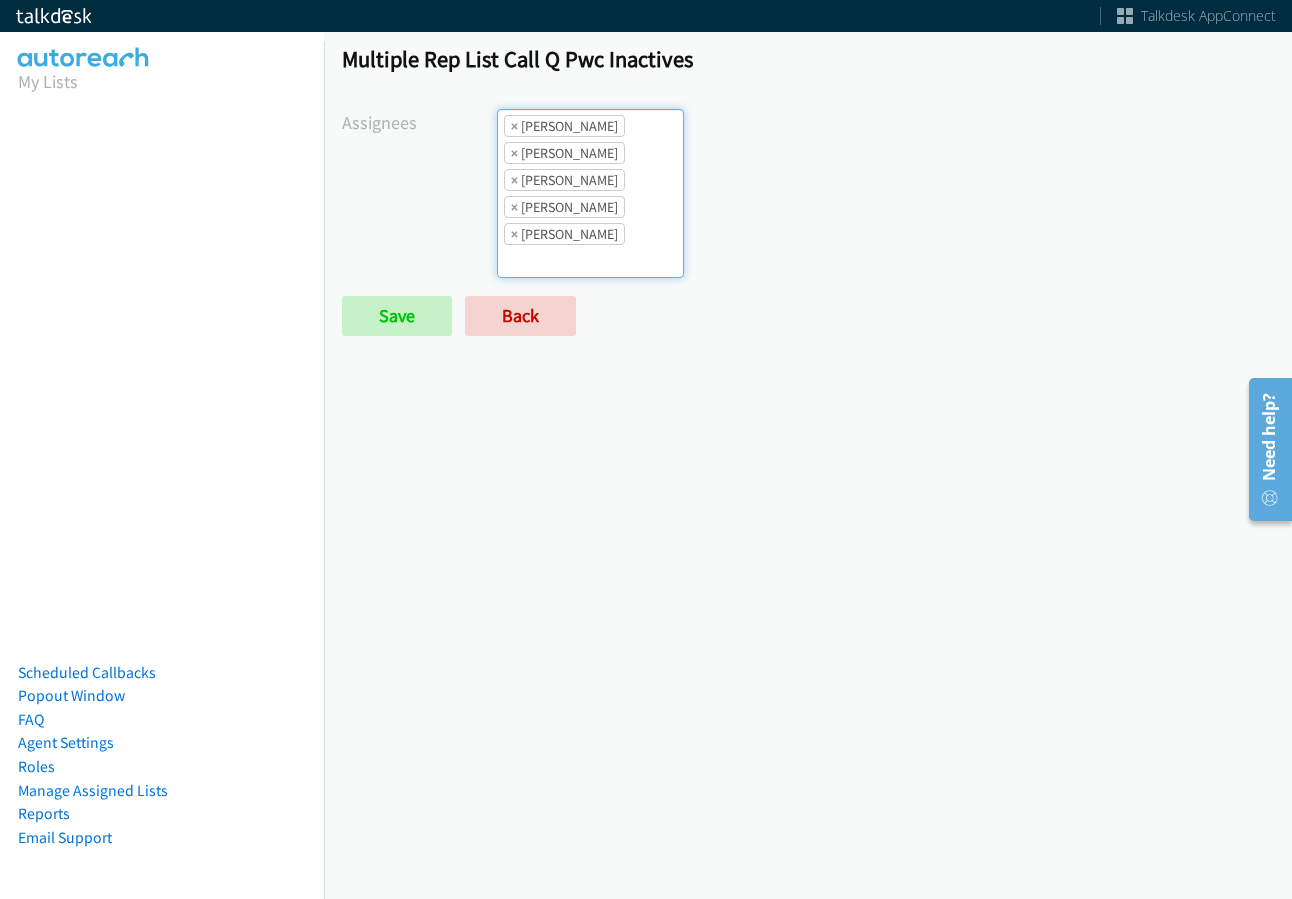 click on "× Abigail Odhiambo × Alana Ruiz × Cathy Shahan × Charles Ross × Daquaya Johnson" at bounding box center (590, 193) 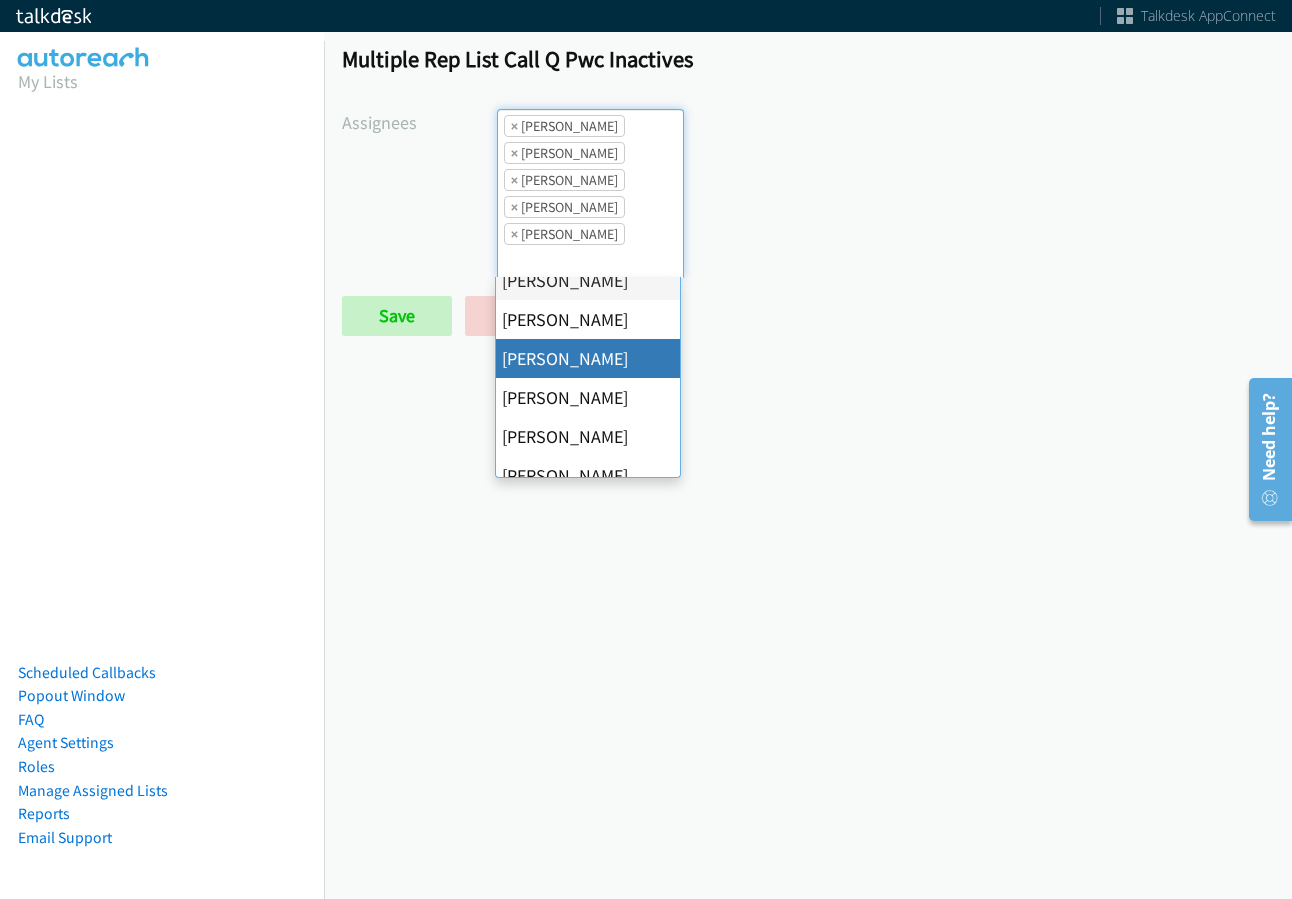 scroll, scrollTop: 200, scrollLeft: 0, axis: vertical 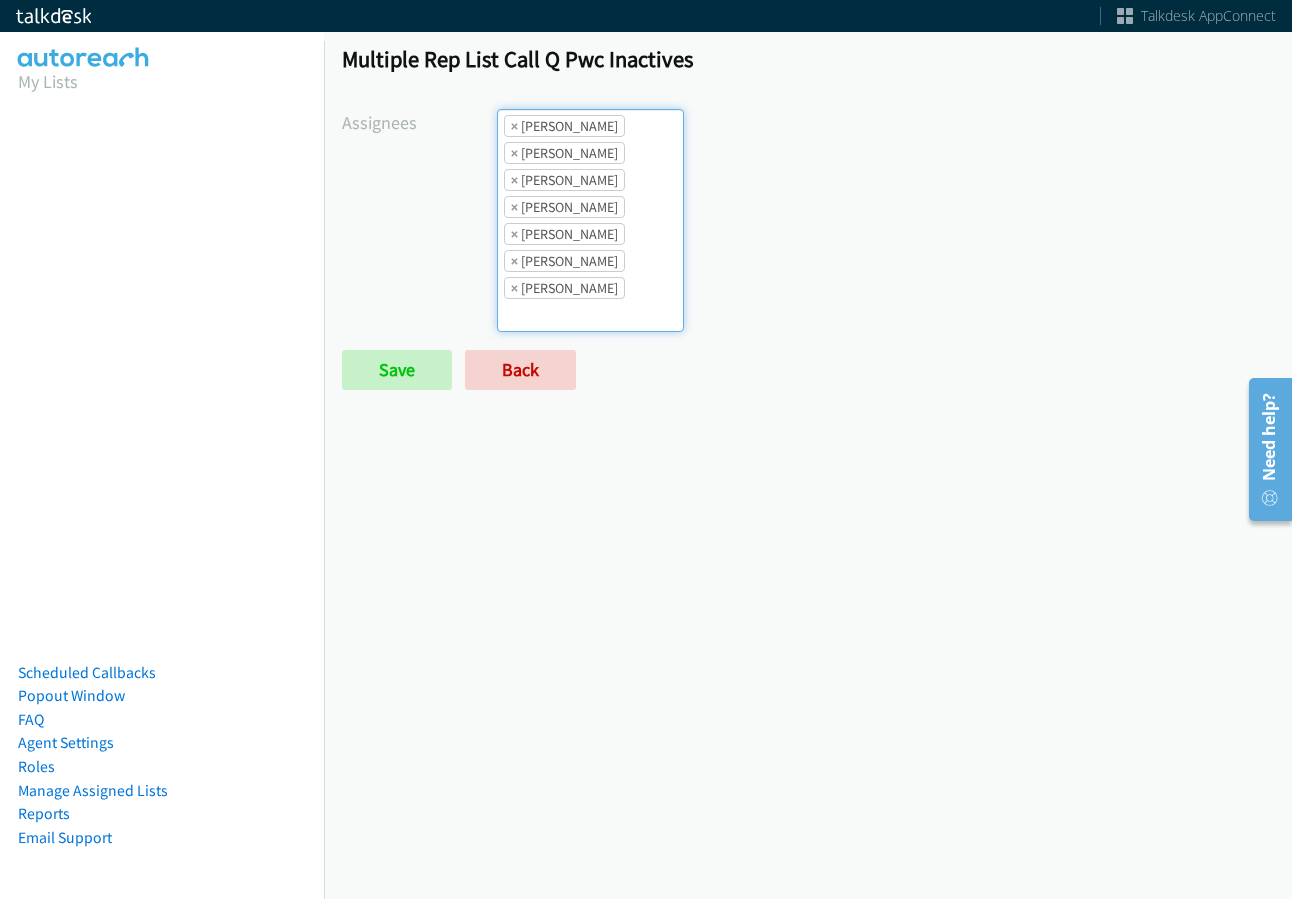 click on "× Jasmin Martinez" at bounding box center [564, 261] 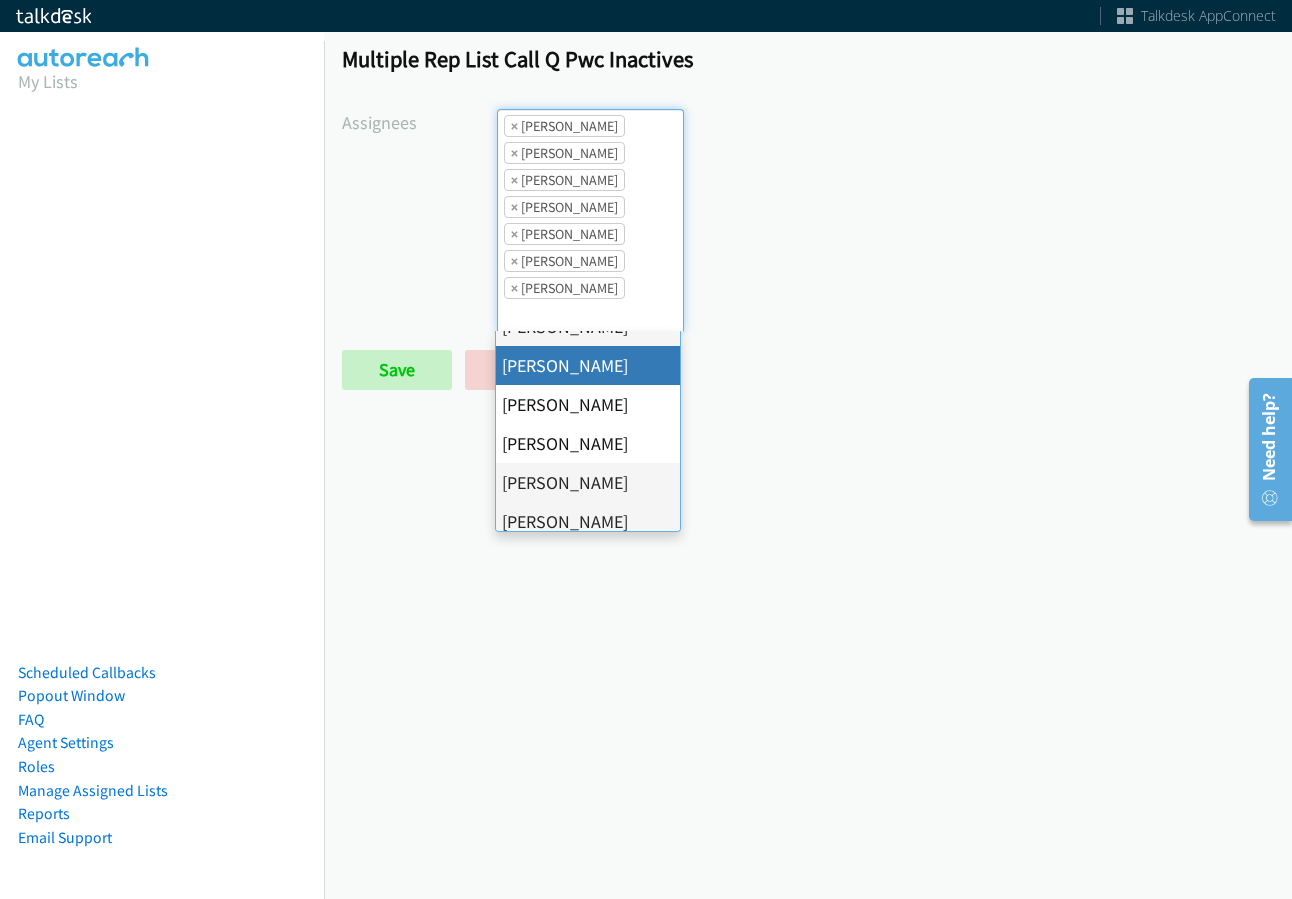 scroll, scrollTop: 300, scrollLeft: 0, axis: vertical 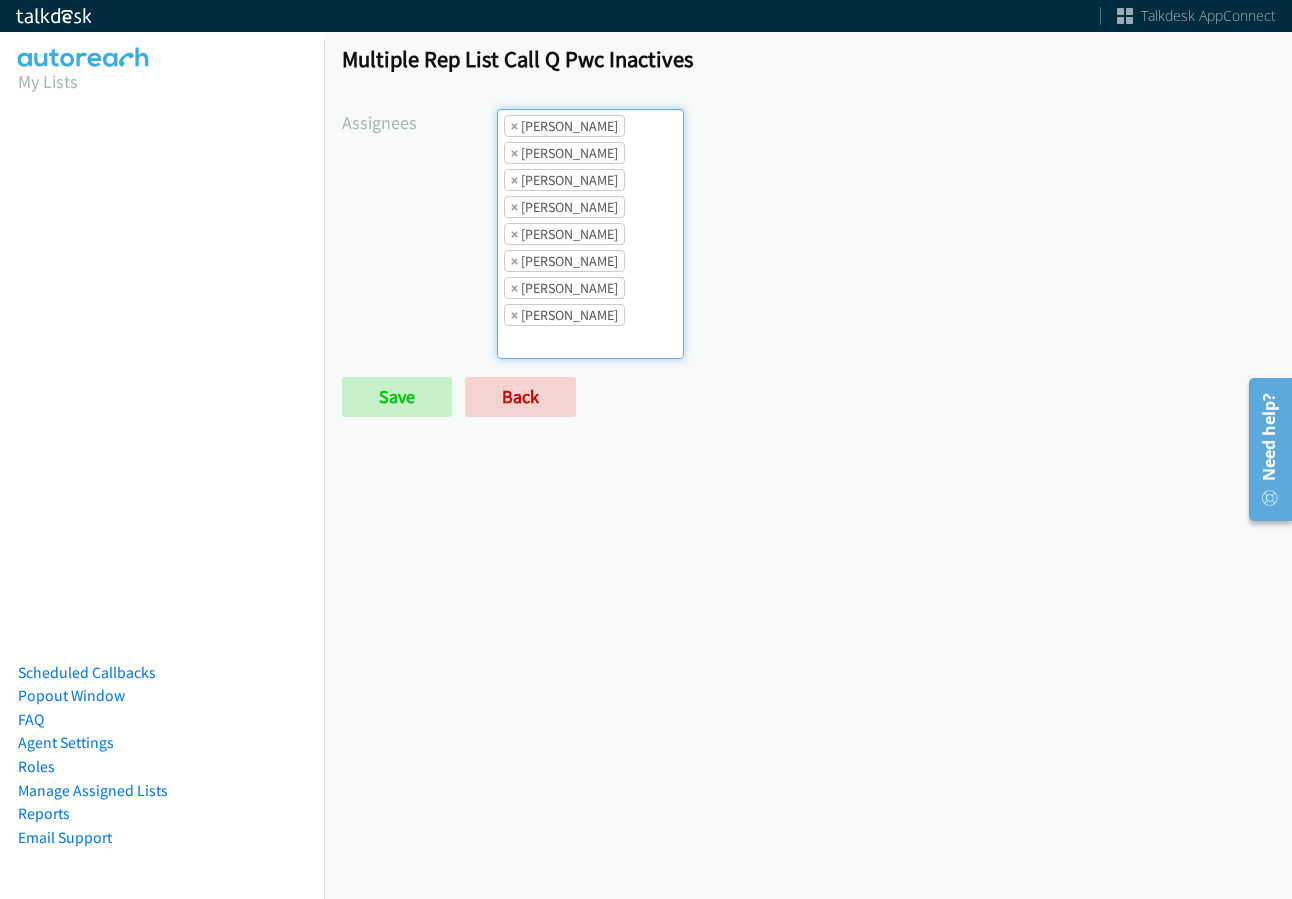 click on "× Abigail Odhiambo × Alana Ruiz × Cathy Shahan × Charles Ross × Daquaya Johnson × Jasmin Martinez × Jordan Stehlik × Rodnika Murphy" at bounding box center [590, 234] 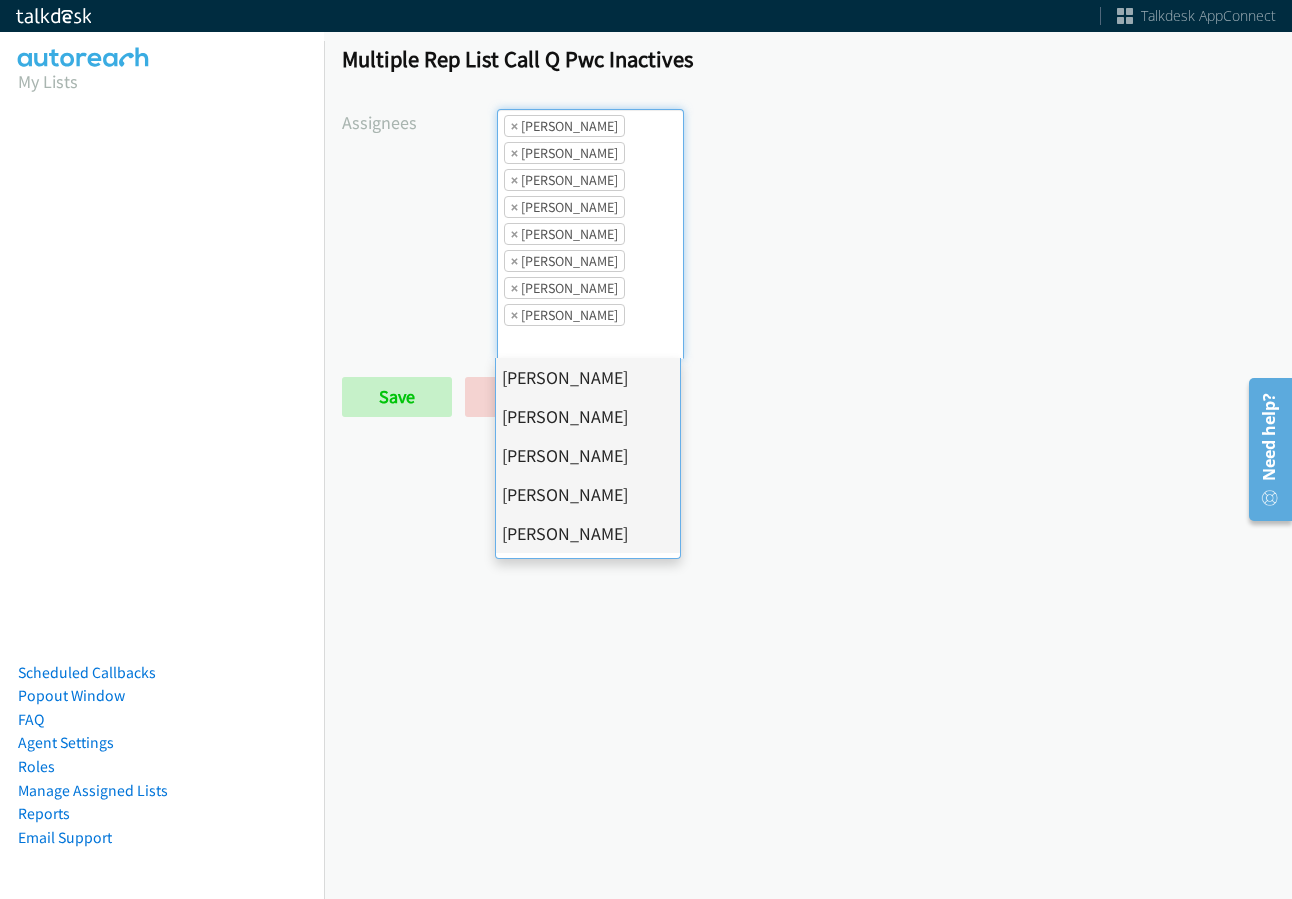 scroll, scrollTop: 346, scrollLeft: 0, axis: vertical 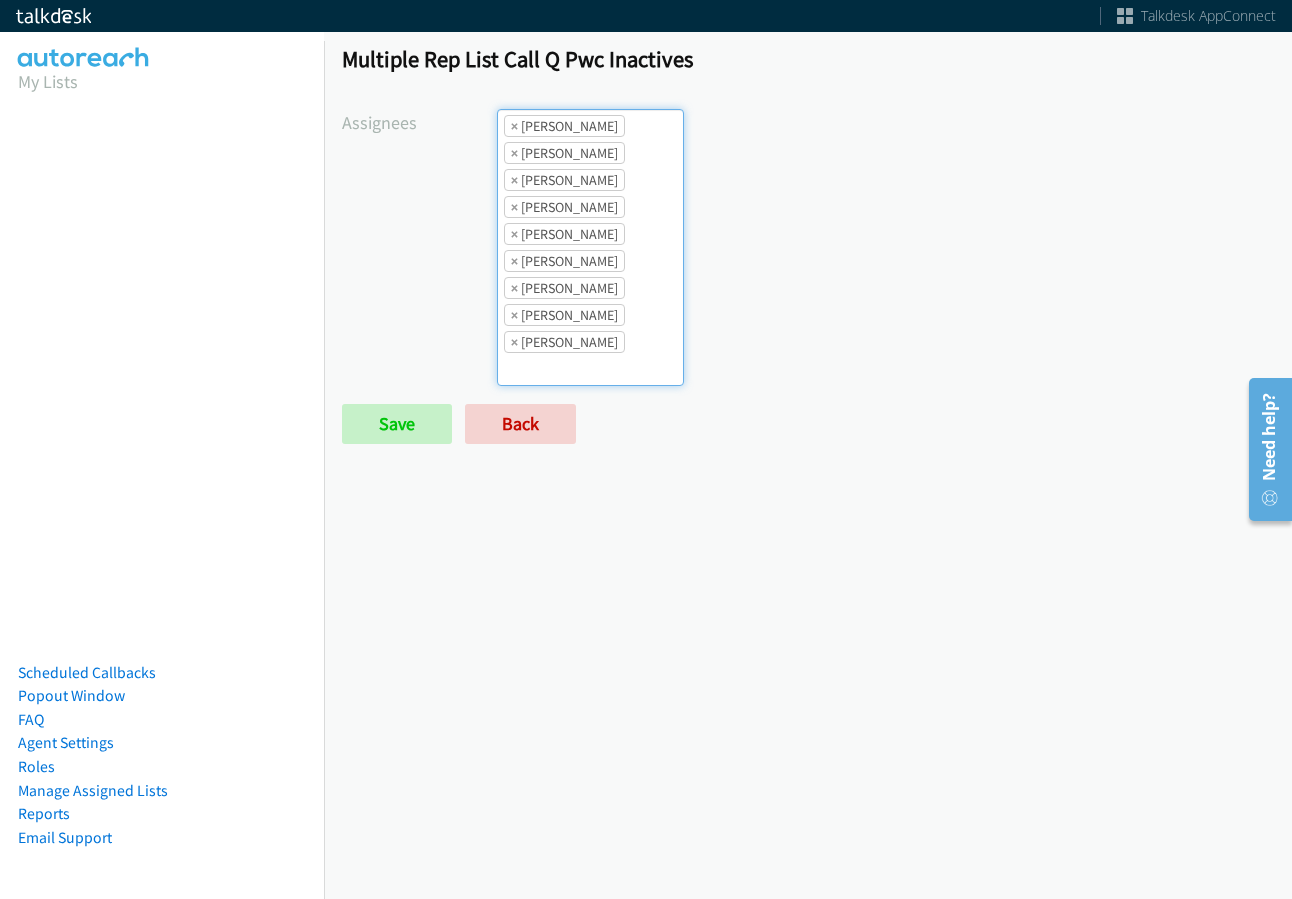 click on "× Abigail Odhiambo × Alana Ruiz × Cathy Shahan × Charles Ross × Daquaya Johnson × Jasmin Martinez × Jordan Stehlik × Rodnika Murphy × Tatiana Medina" at bounding box center (590, 247) 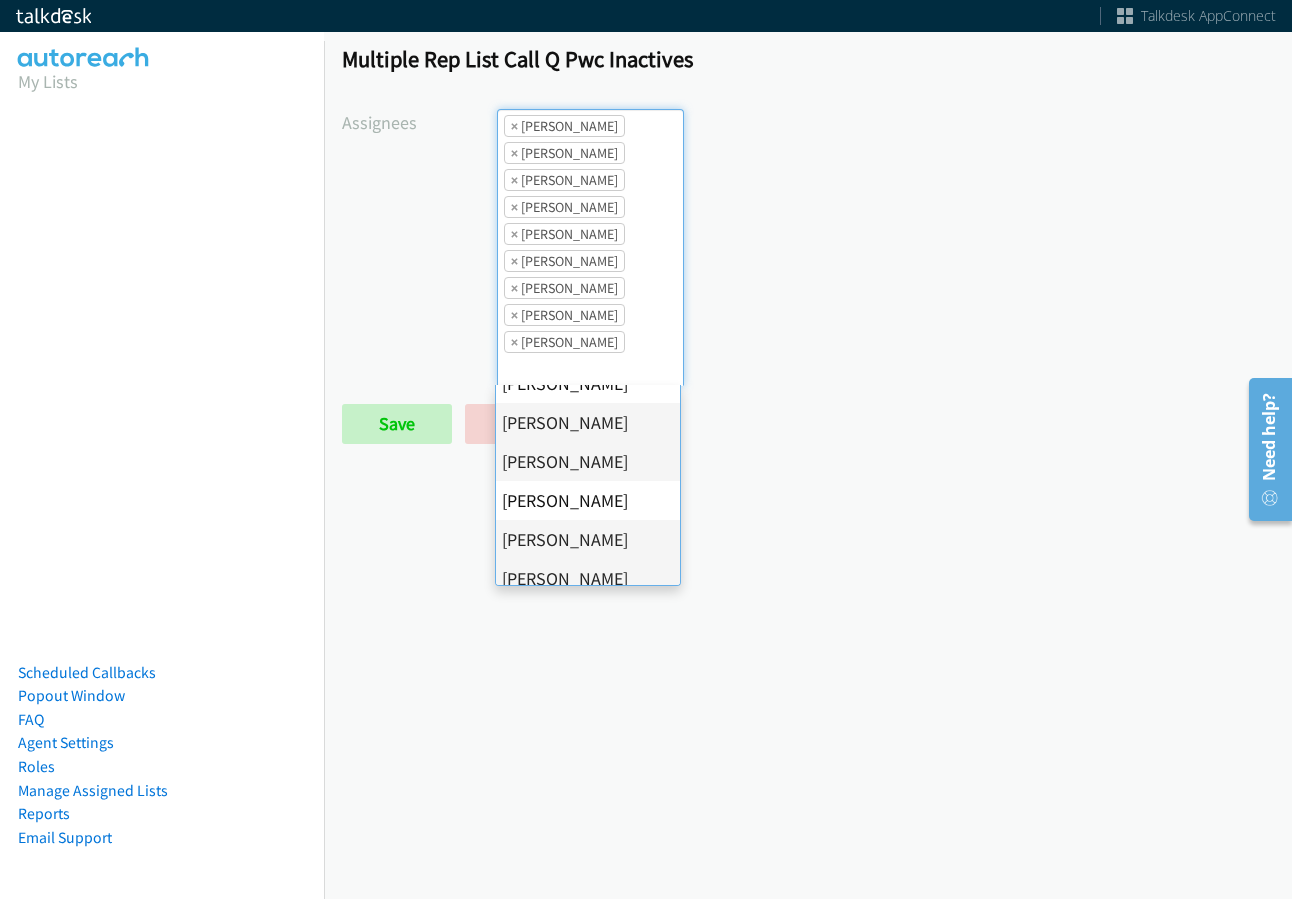 scroll, scrollTop: 346, scrollLeft: 0, axis: vertical 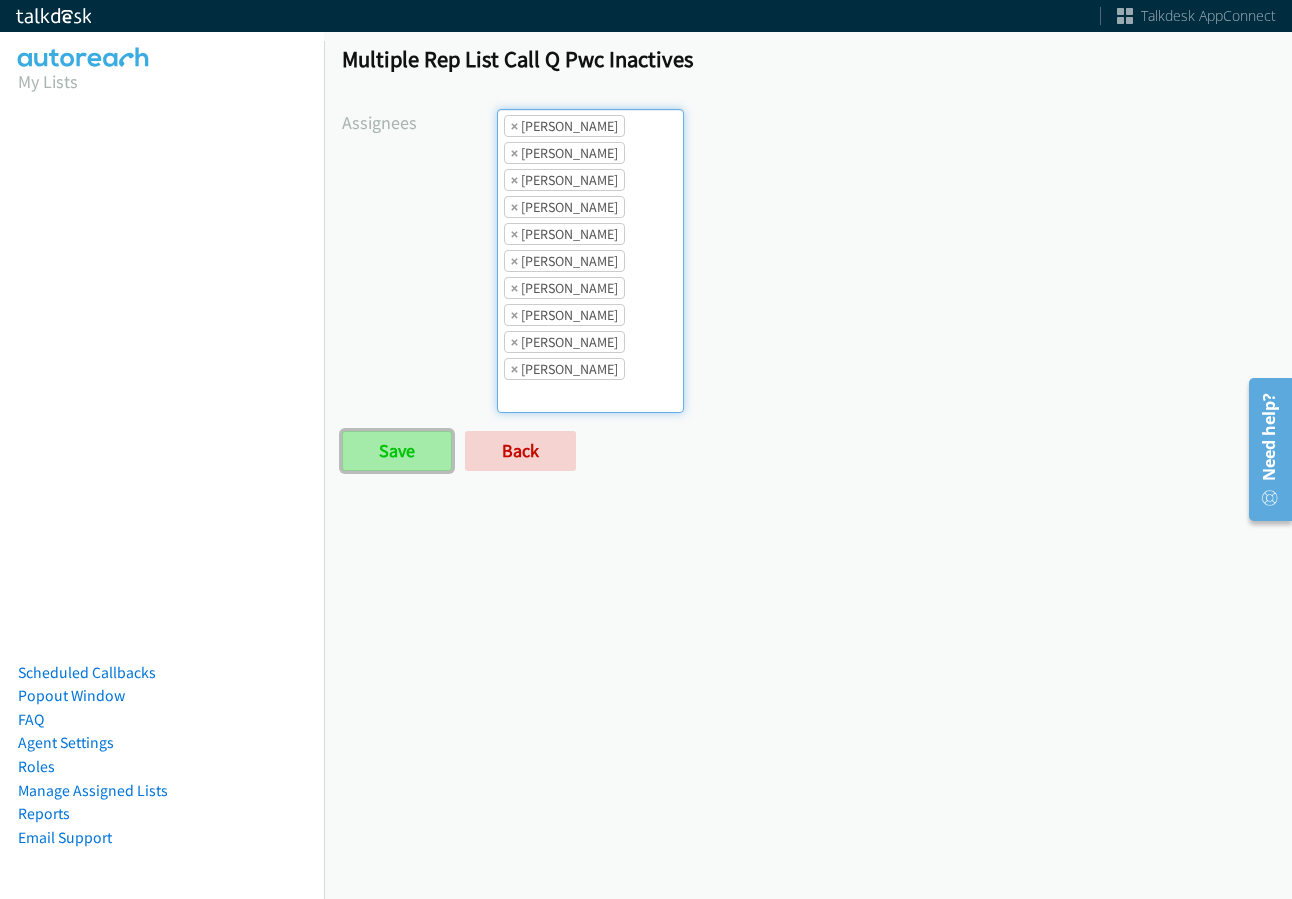 click on "Save" at bounding box center [397, 451] 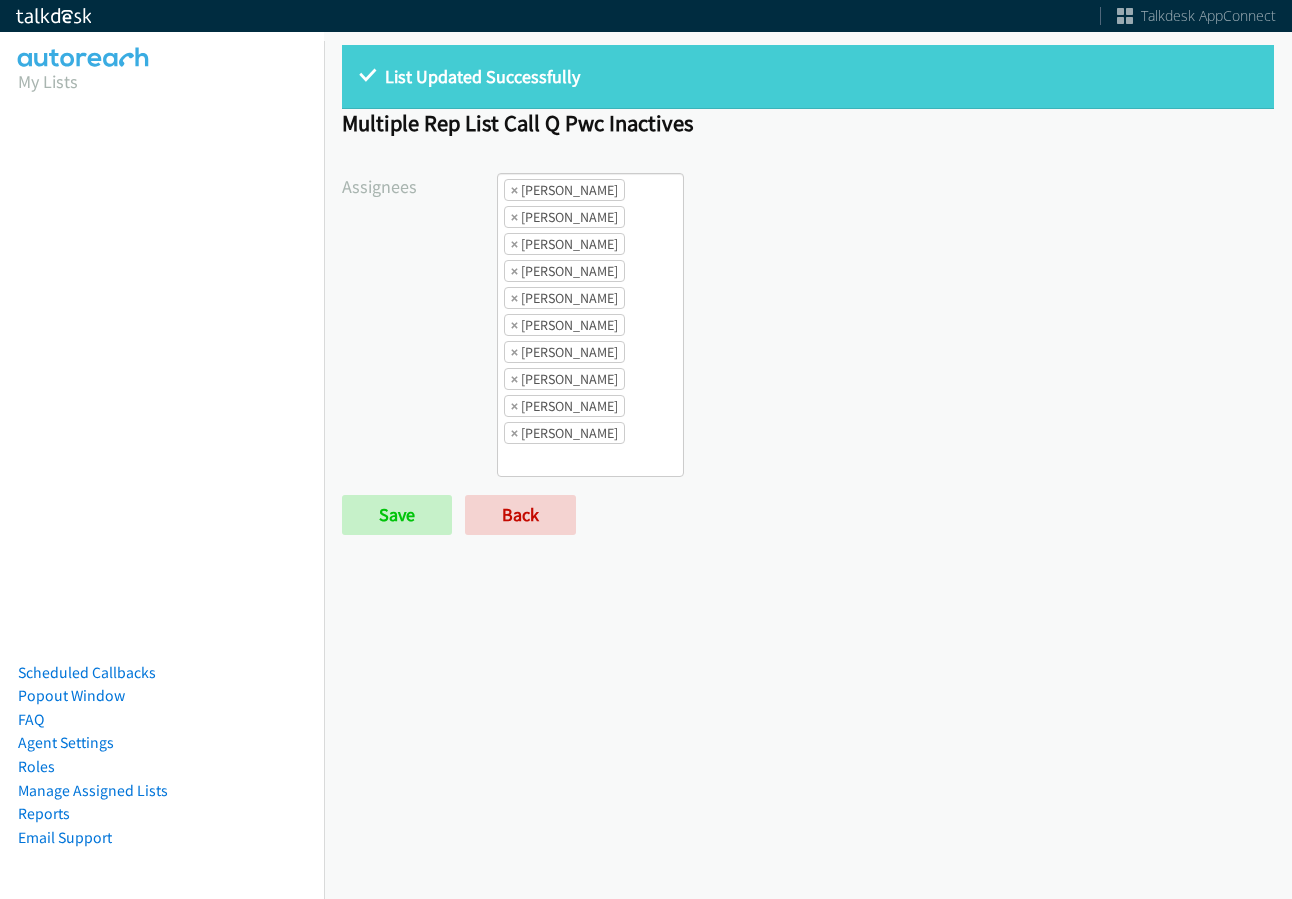 scroll, scrollTop: 0, scrollLeft: 0, axis: both 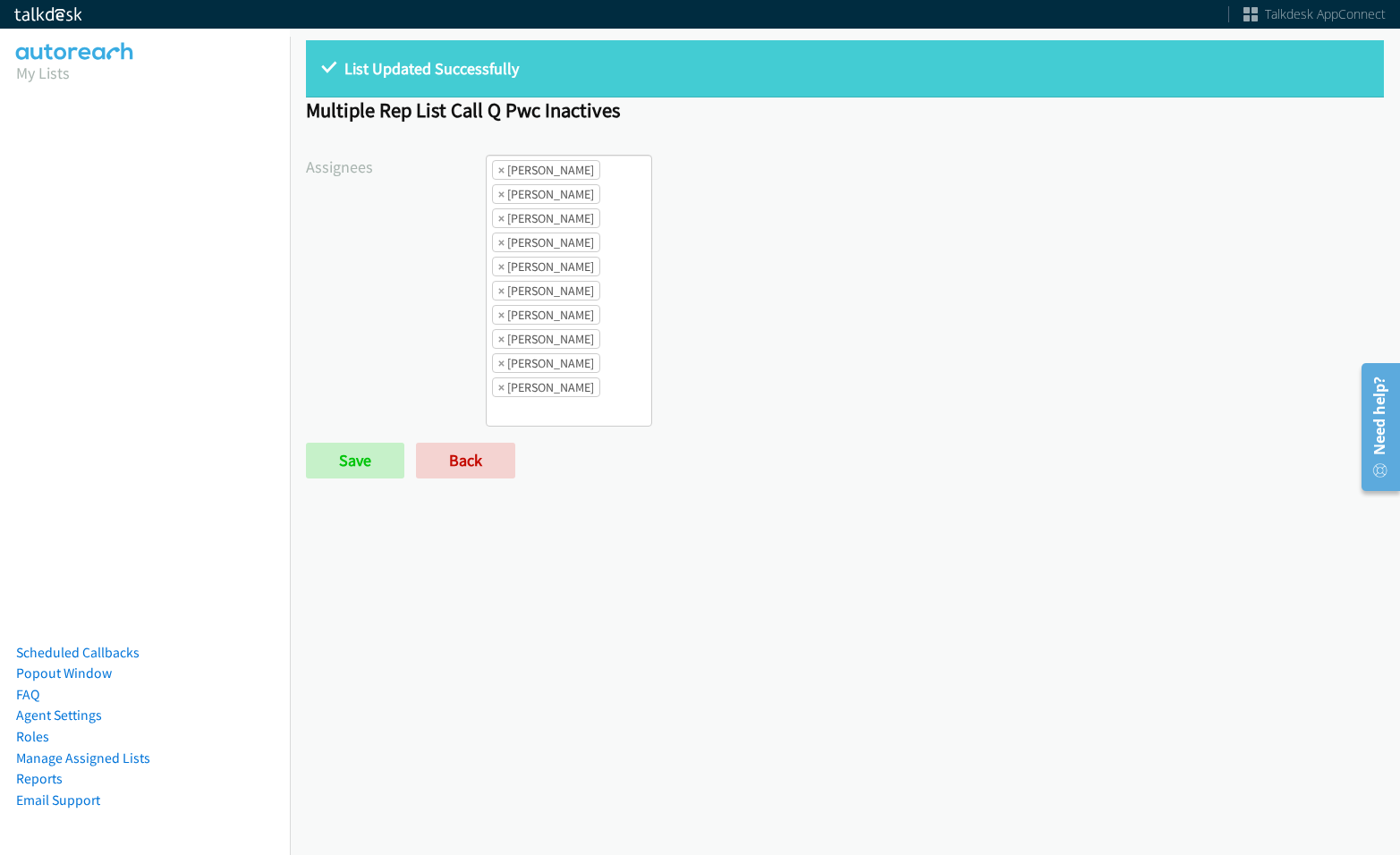 click on "List Updated Successfully
Multiple Rep List   Call Q   Pwc   Inactives
Assignees
[PERSON_NAME]
[PERSON_NAME]
[PERSON_NAME]
[PERSON_NAME]
Daquaya [PERSON_NAME]
[PERSON_NAME]
[PERSON_NAME]
[PERSON_NAME]
[PERSON_NAME] [PERSON_NAME]
[PERSON_NAME]
[PERSON_NAME]
[PERSON_NAME] × [PERSON_NAME] × [PERSON_NAME] × [PERSON_NAME] × [PERSON_NAME] × [PERSON_NAME] × [PERSON_NAME] × [PERSON_NAME] × [PERSON_NAME] × [PERSON_NAME] × [PERSON_NAME]
Save
Back" at bounding box center [844, 267] 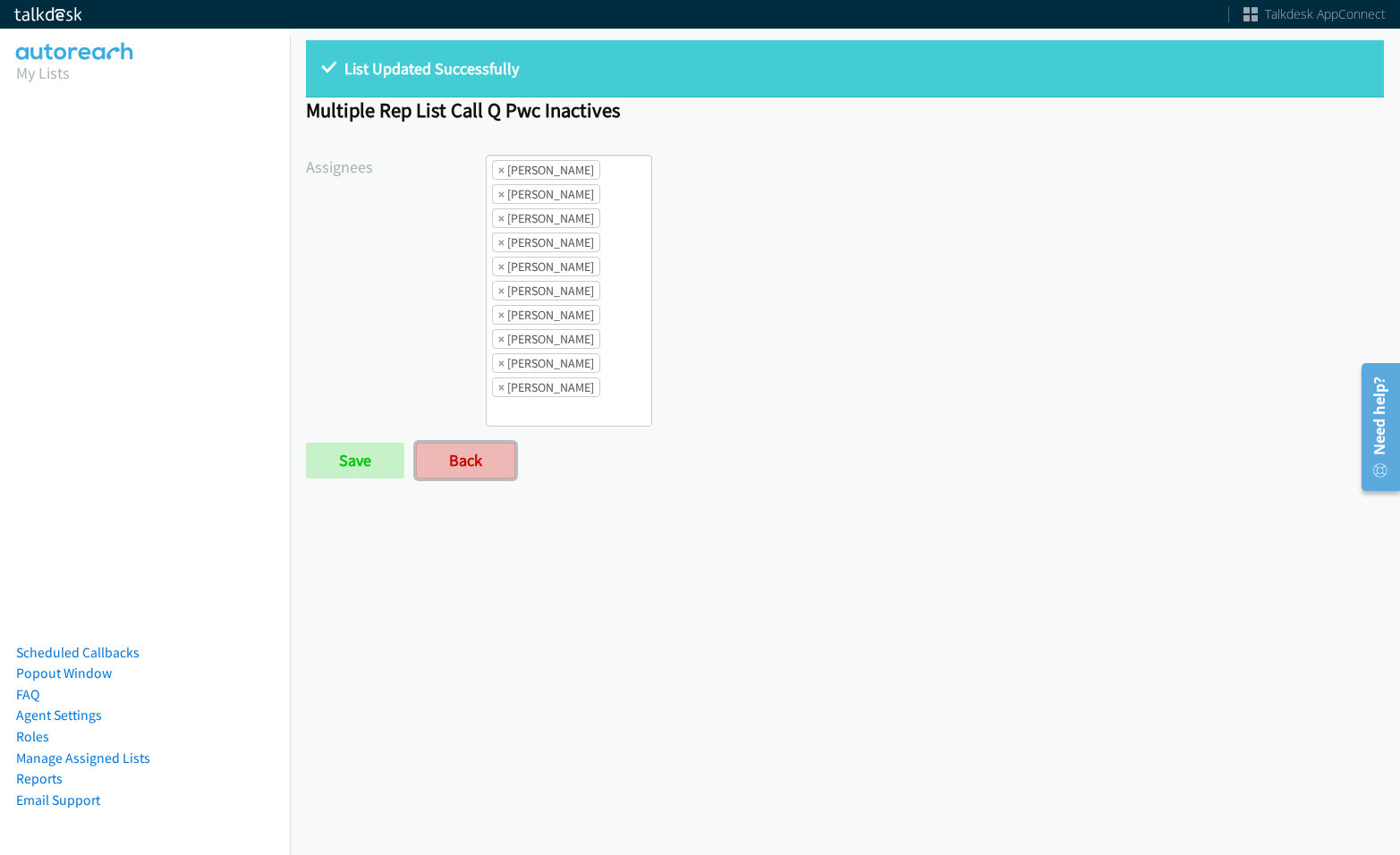 click on "Back" at bounding box center [465, 461] 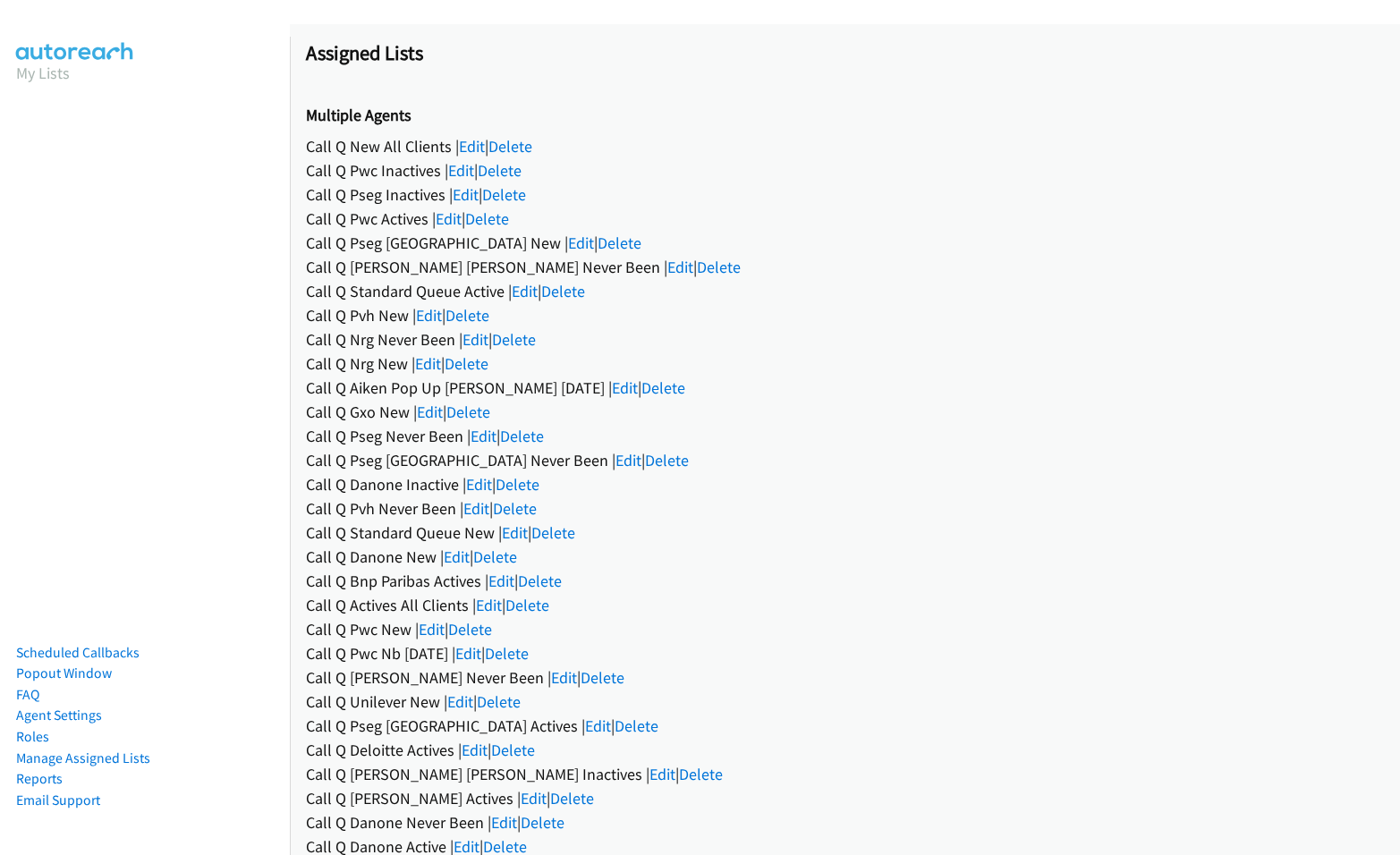 scroll, scrollTop: 0, scrollLeft: 0, axis: both 